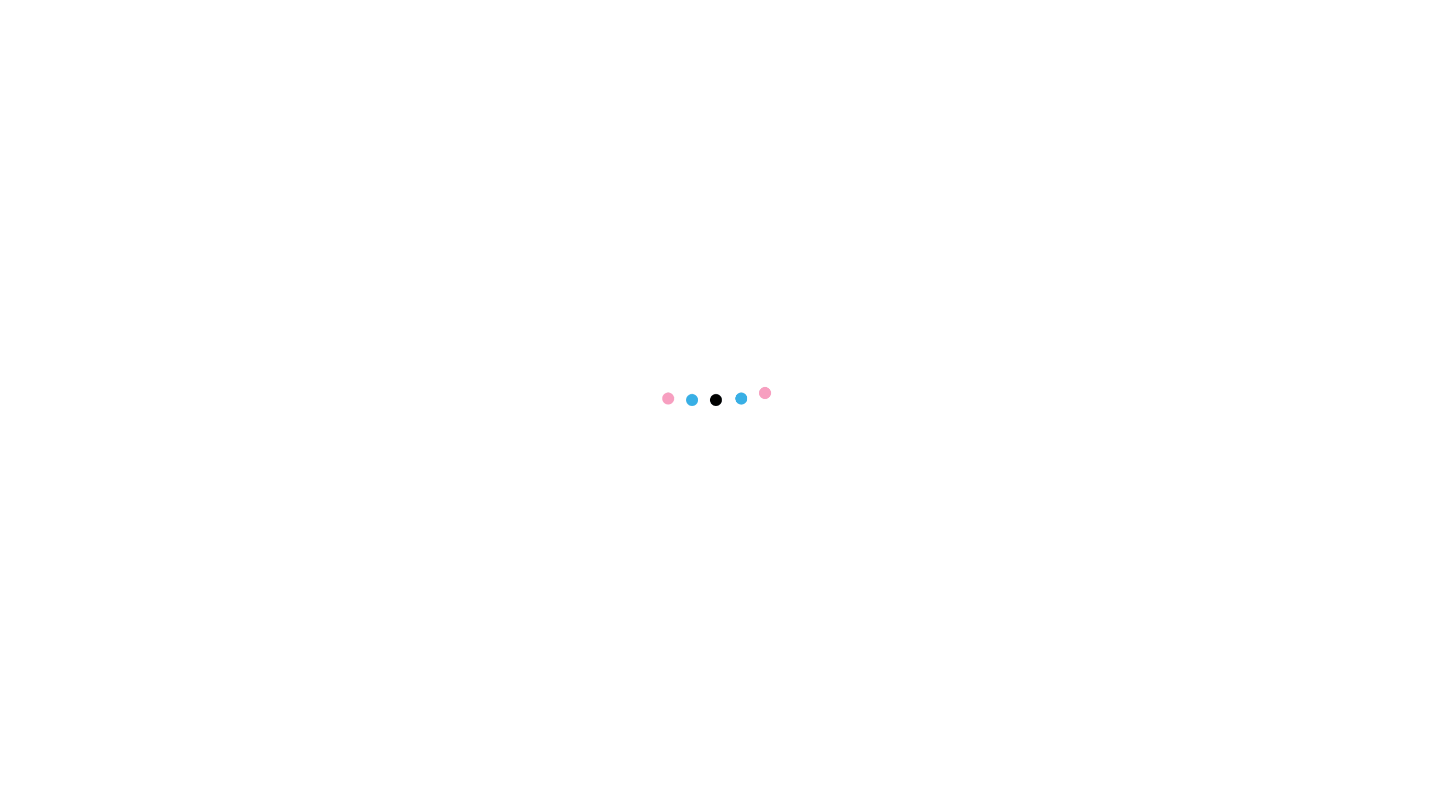 scroll, scrollTop: 0, scrollLeft: 0, axis: both 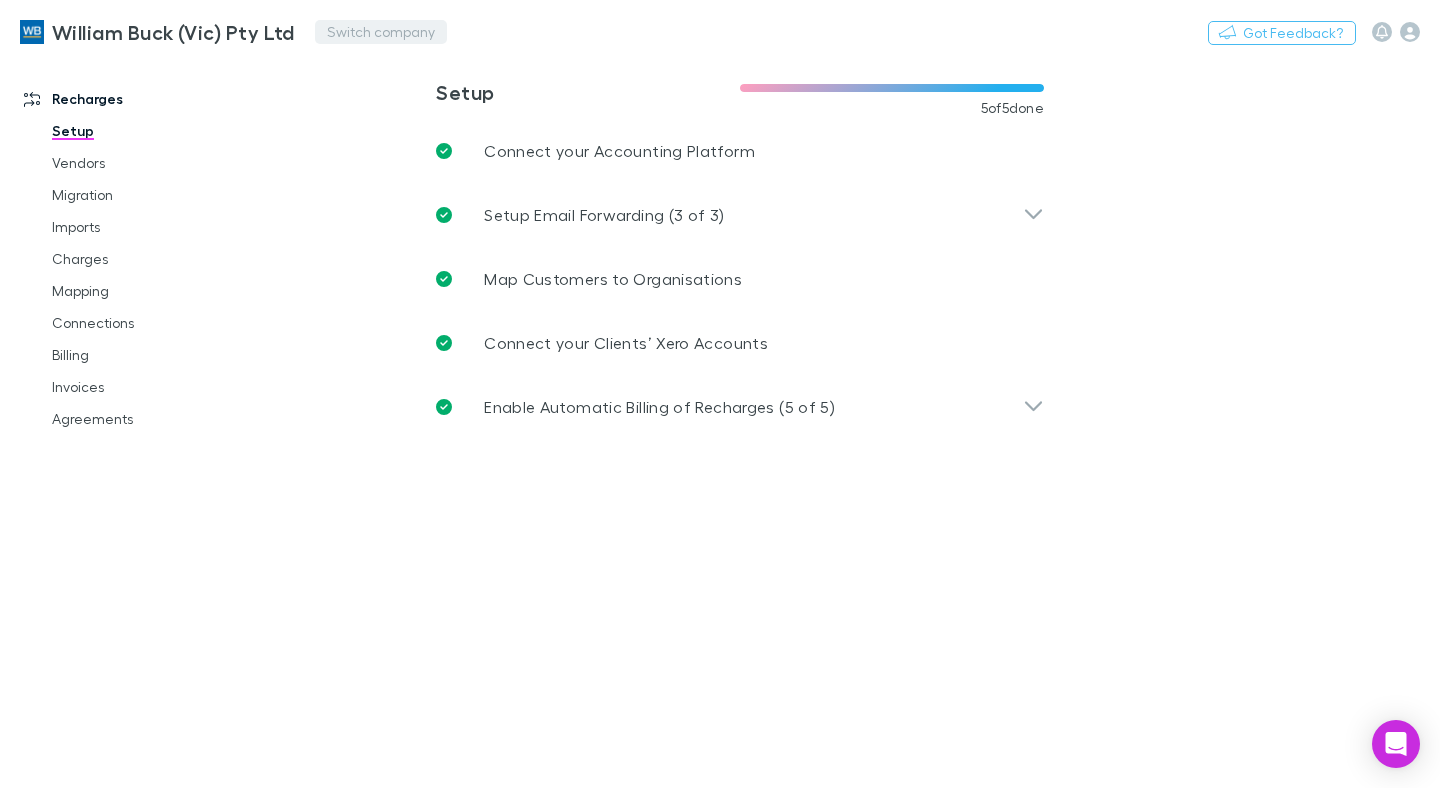 click on "Switch company" at bounding box center [381, 32] 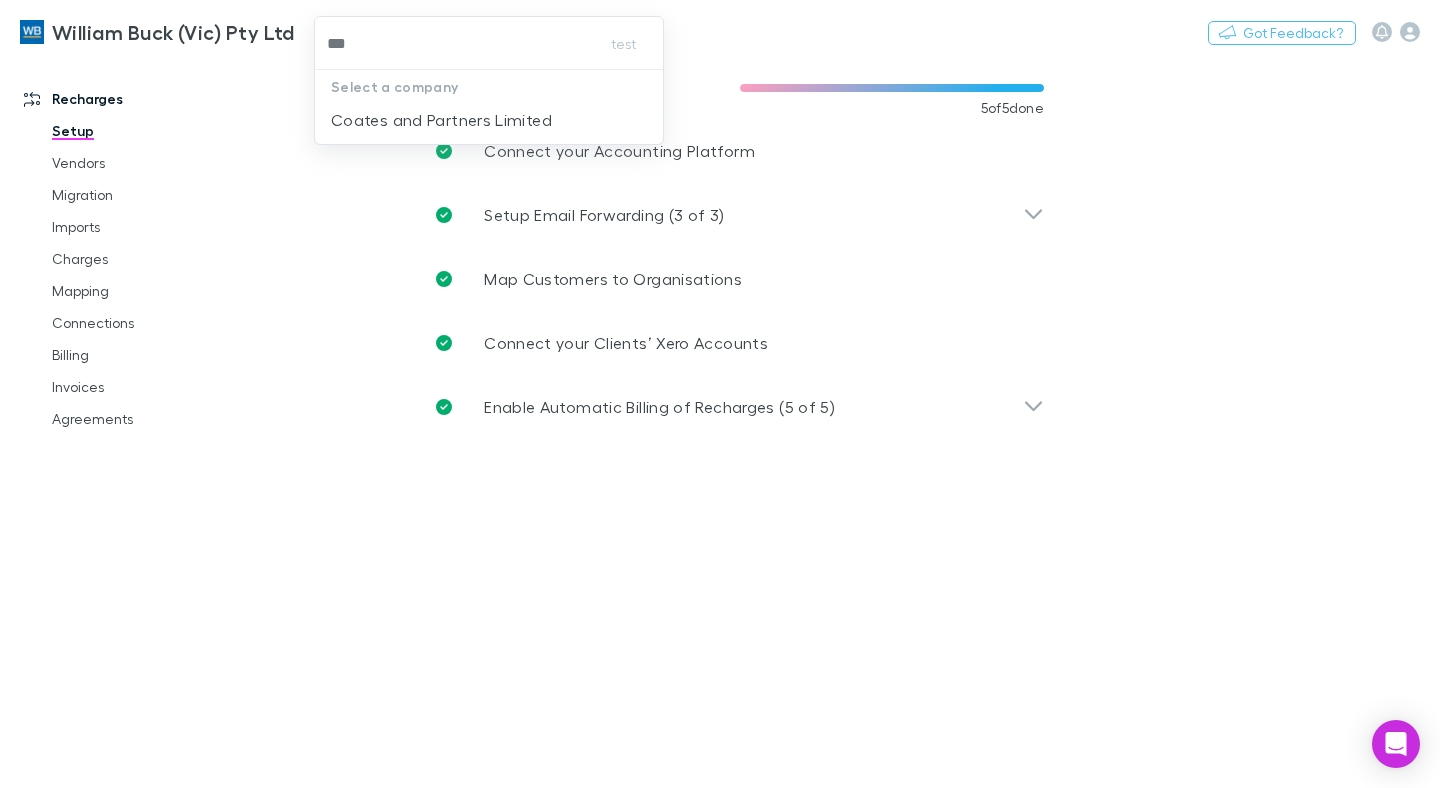 type on "****" 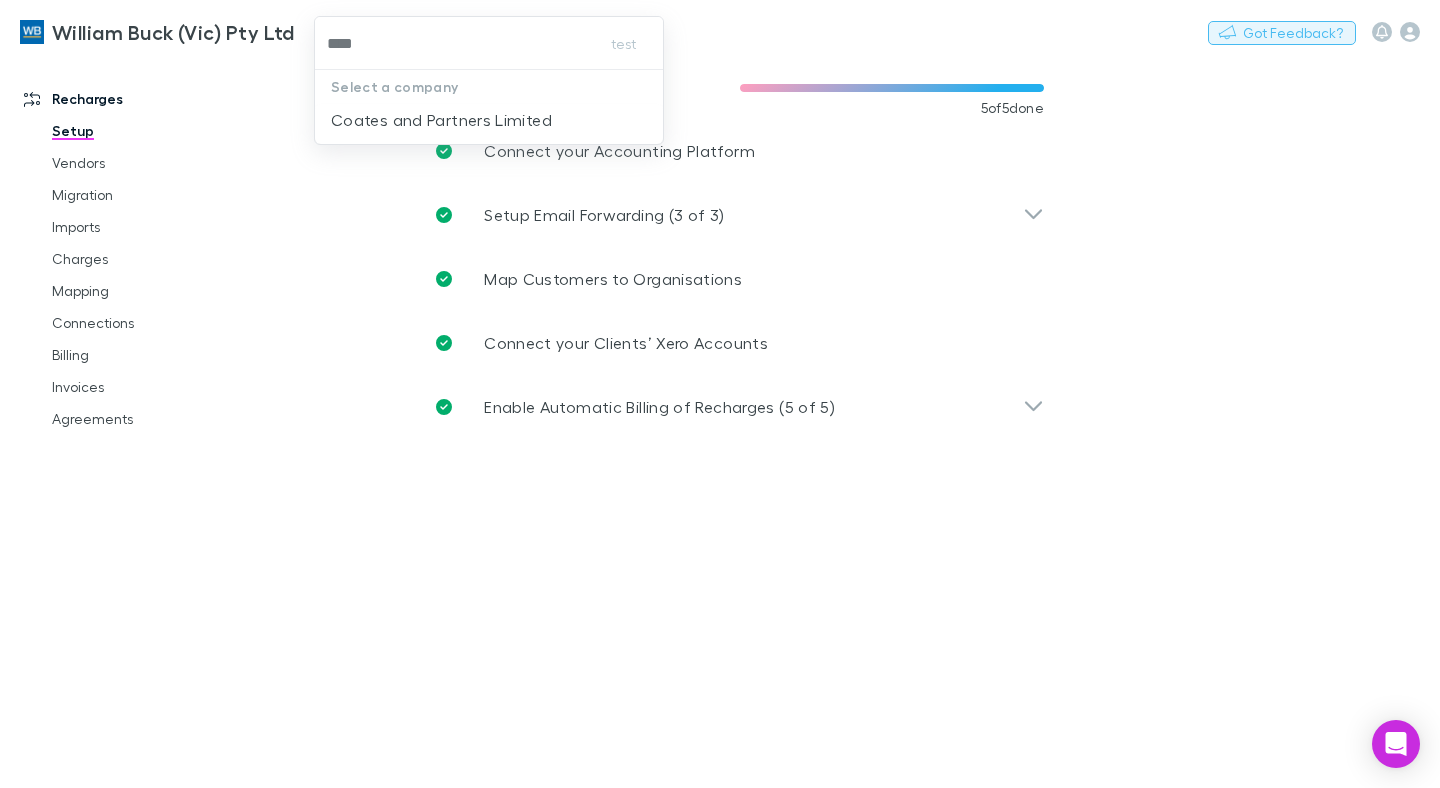 drag, startPoint x: 418, startPoint y: 118, endPoint x: 1305, endPoint y: 42, distance: 890.24994 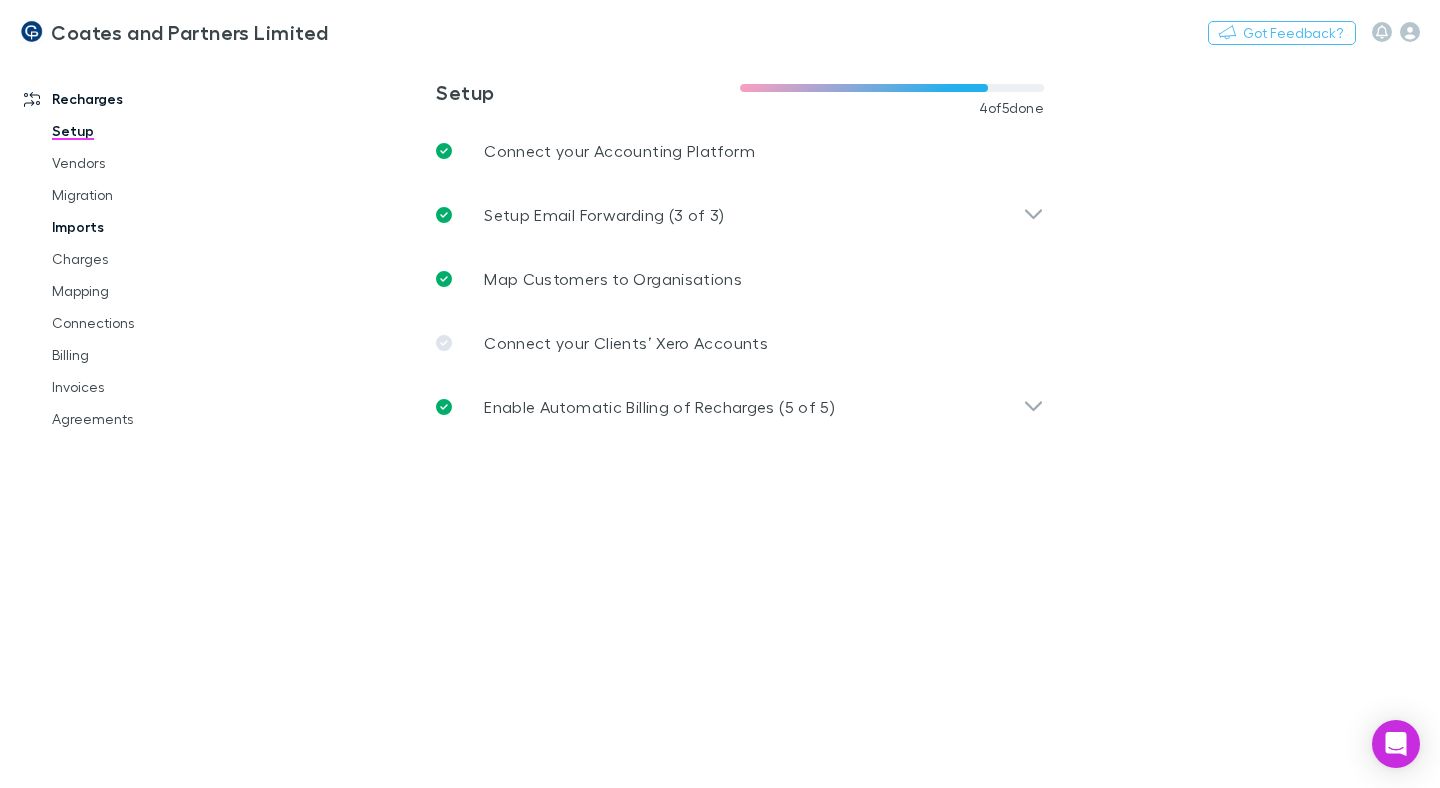 drag, startPoint x: 64, startPoint y: 225, endPoint x: 97, endPoint y: 217, distance: 33.955853 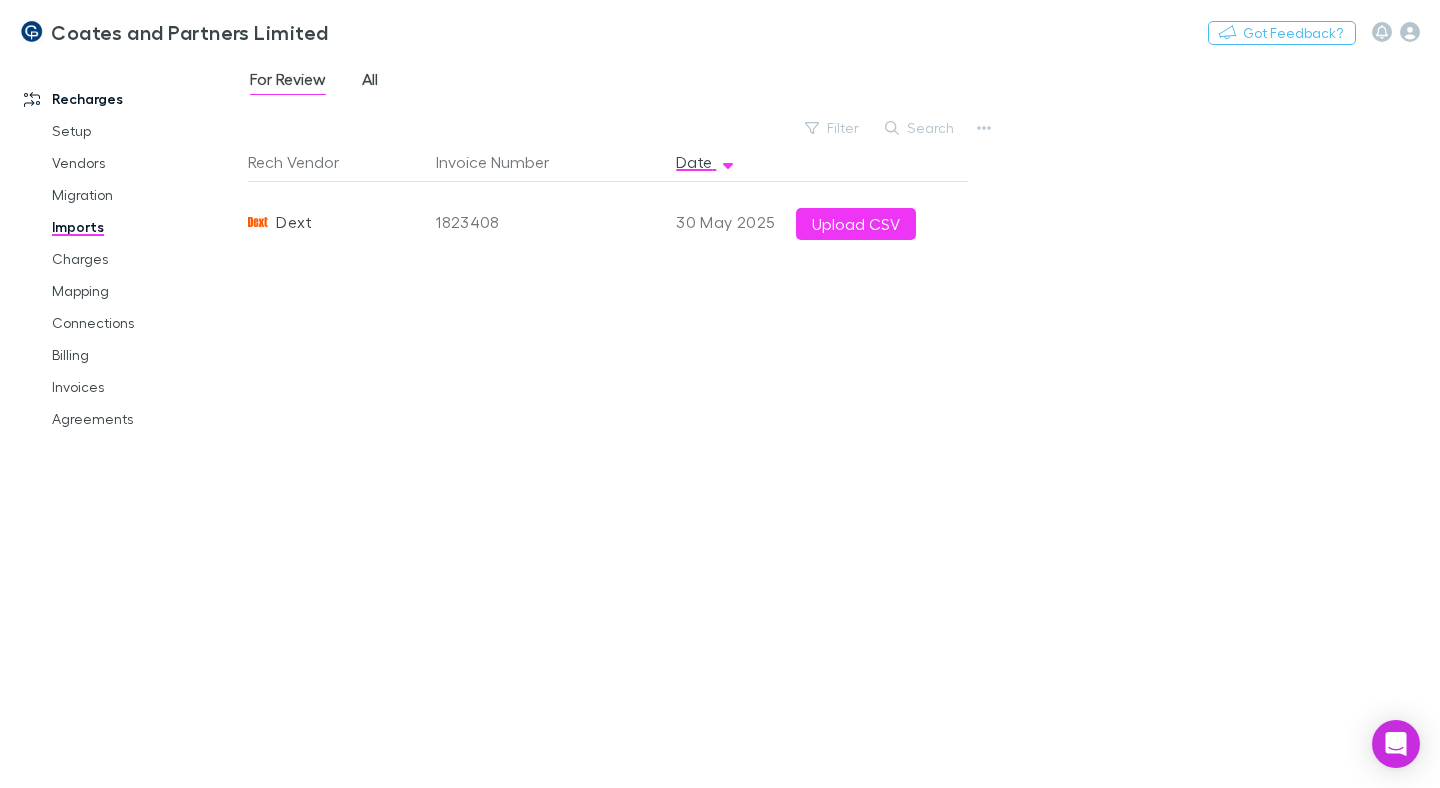 click on "All" at bounding box center [370, 82] 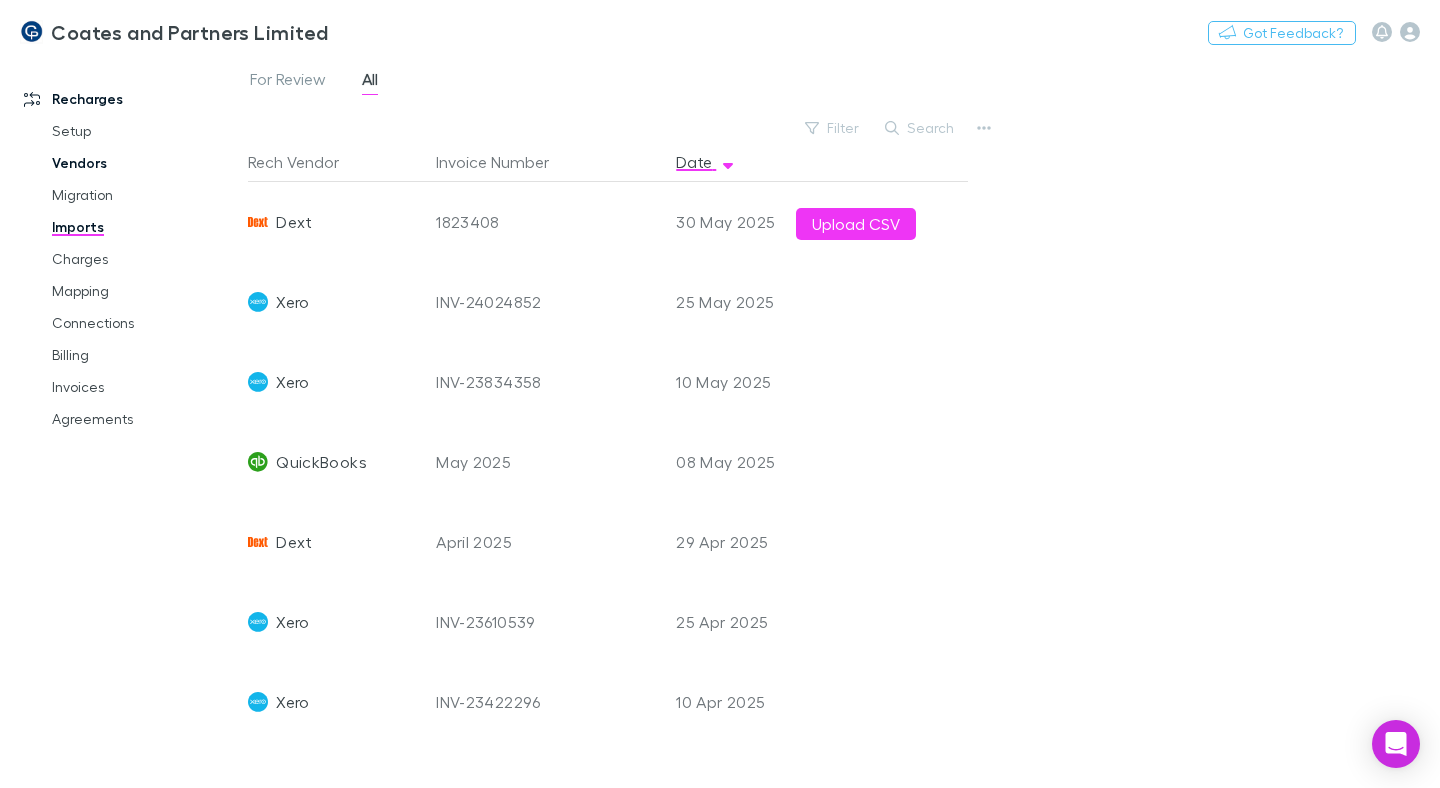 drag, startPoint x: 74, startPoint y: 136, endPoint x: 143, endPoint y: 173, distance: 78.29432 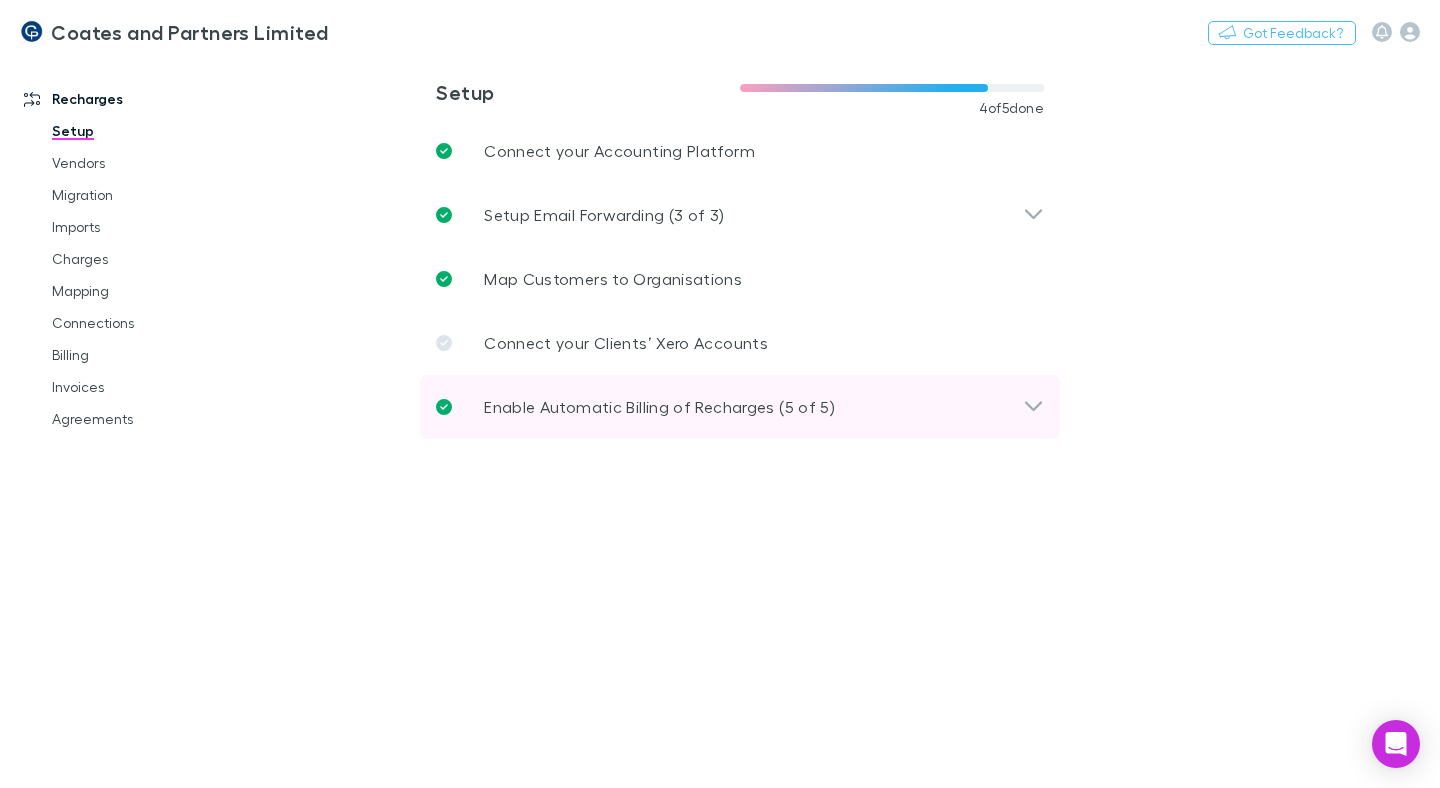click on "Enable Automatic Billing of Recharges    (5 of 5)" at bounding box center (659, 407) 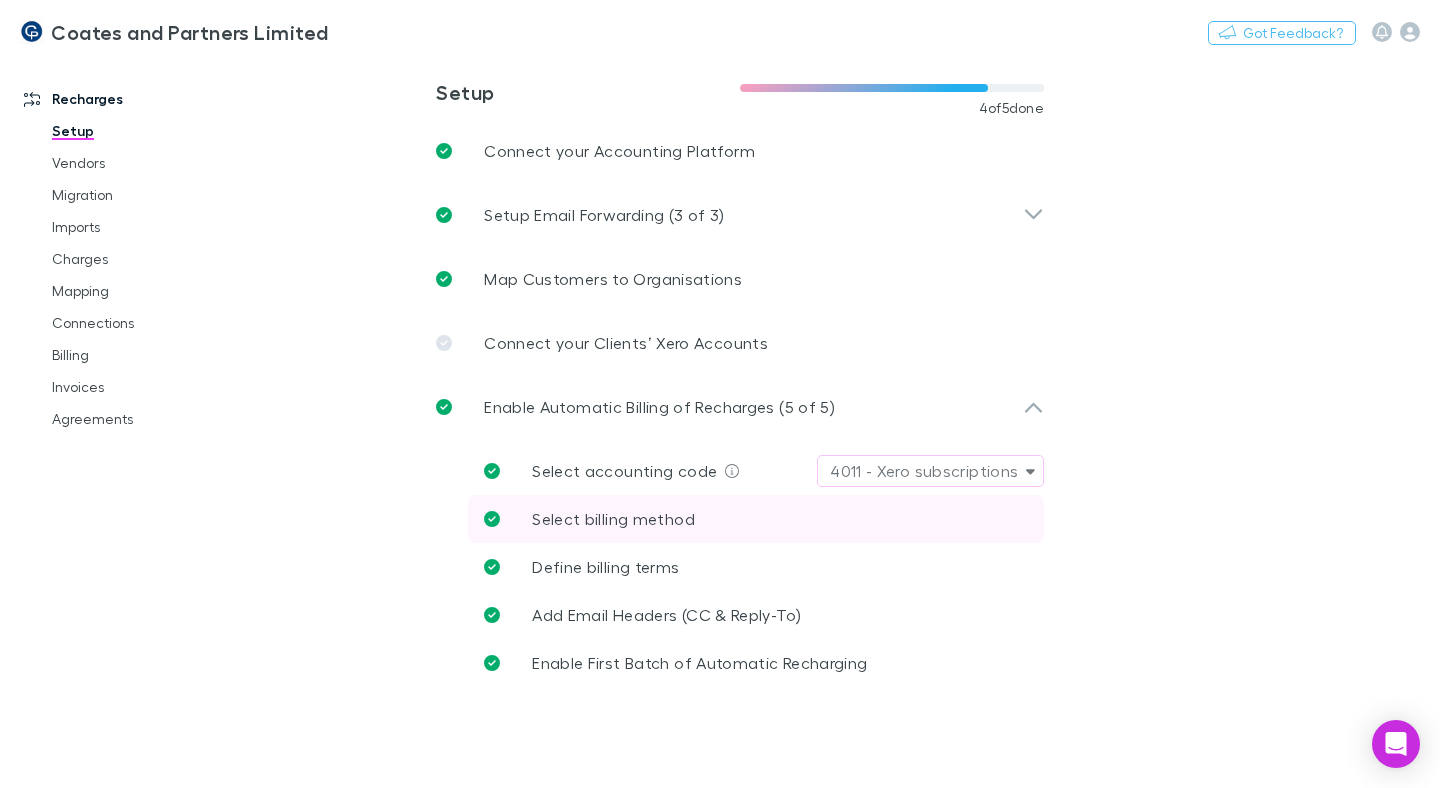 click on "Select billing method" at bounding box center (613, 518) 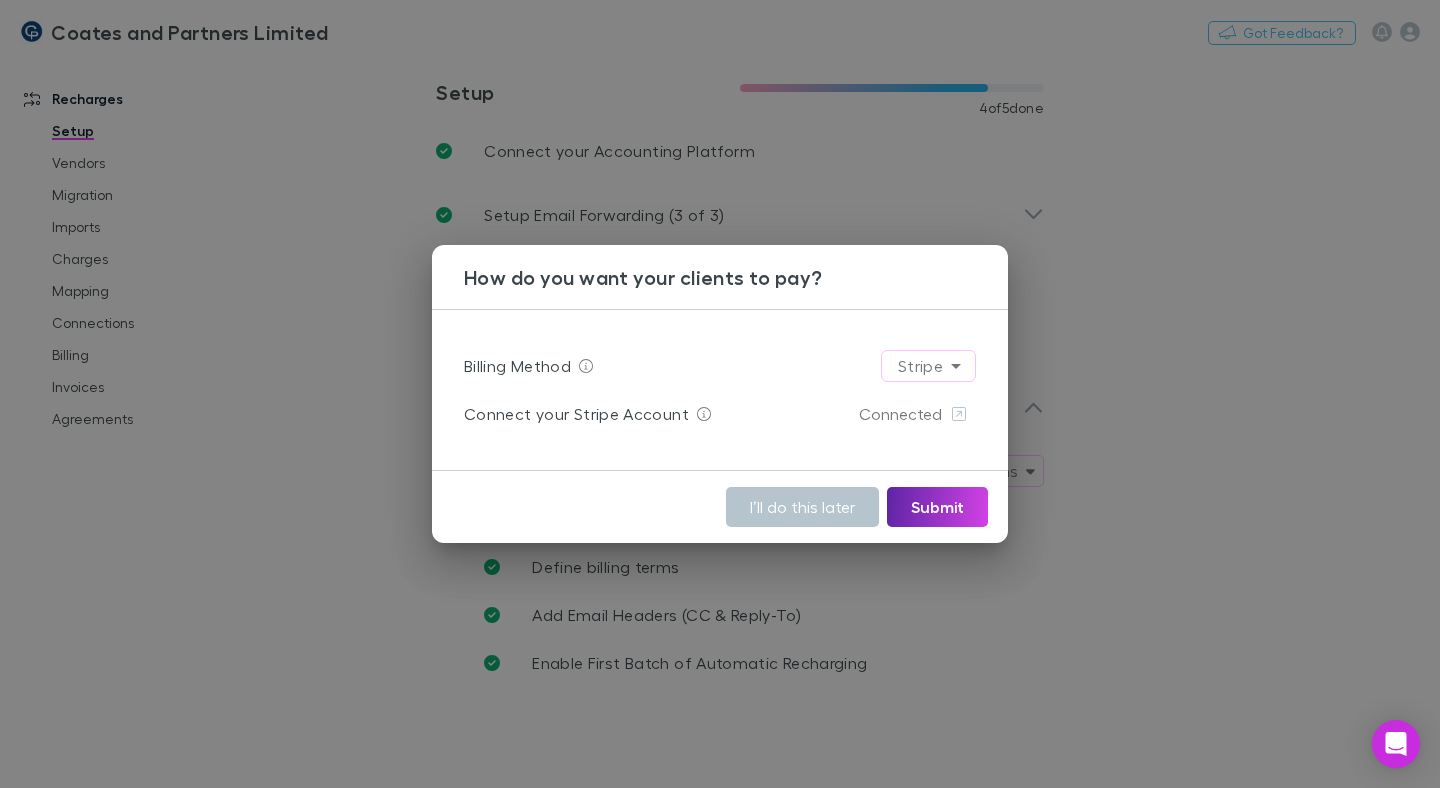 drag, startPoint x: 279, startPoint y: 427, endPoint x: 454, endPoint y: 524, distance: 200.08498 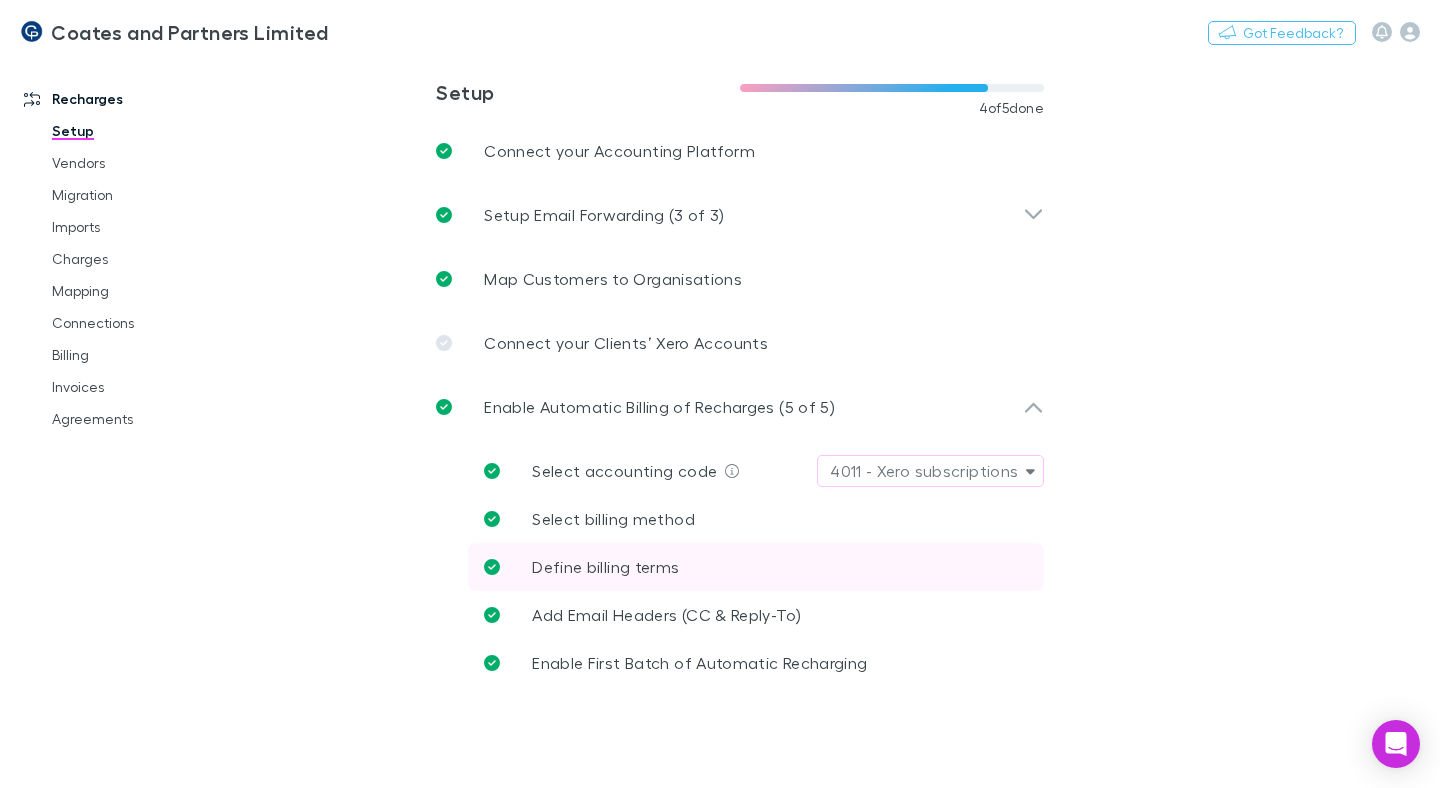 click on "Define billing terms" at bounding box center (756, 567) 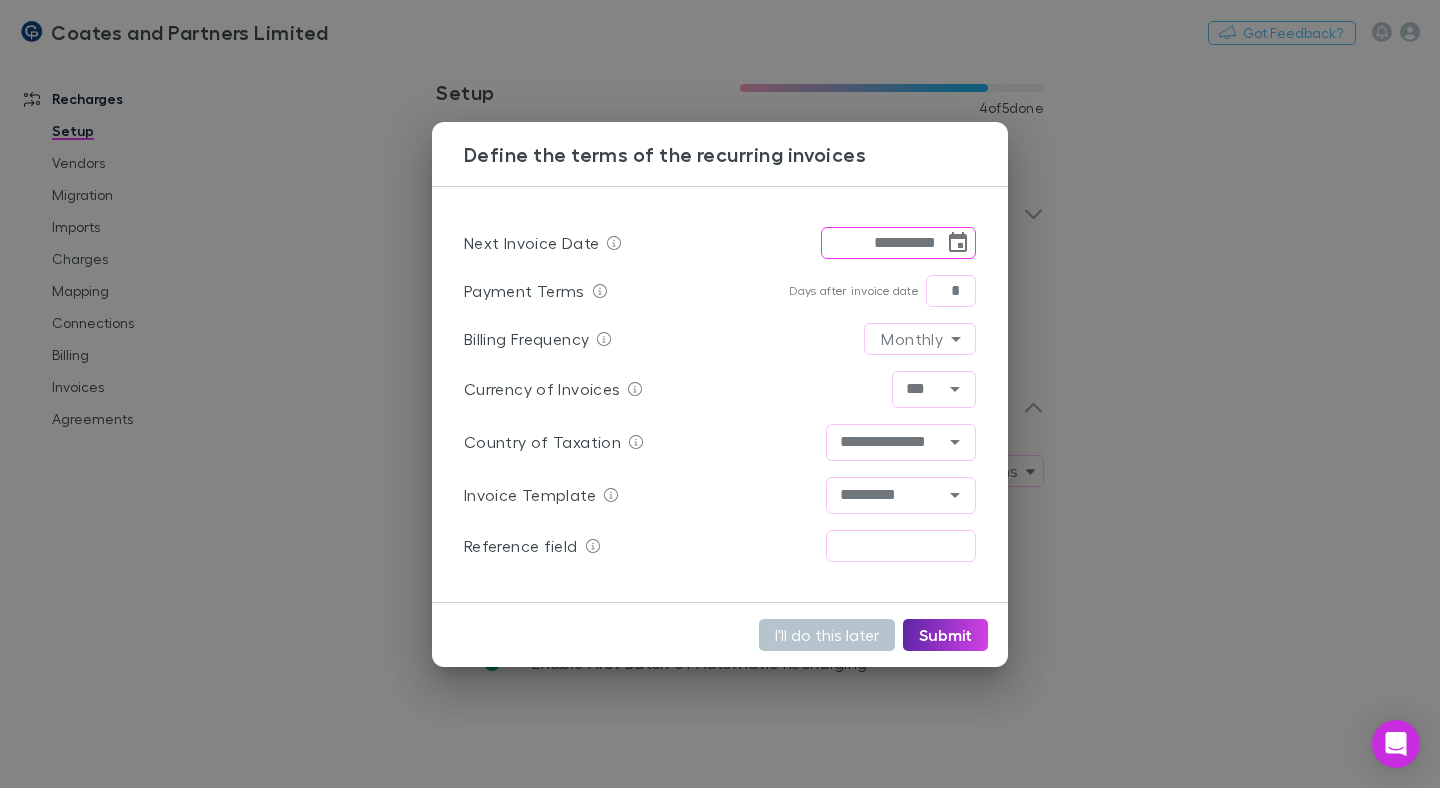 click on "**********" at bounding box center [720, 394] 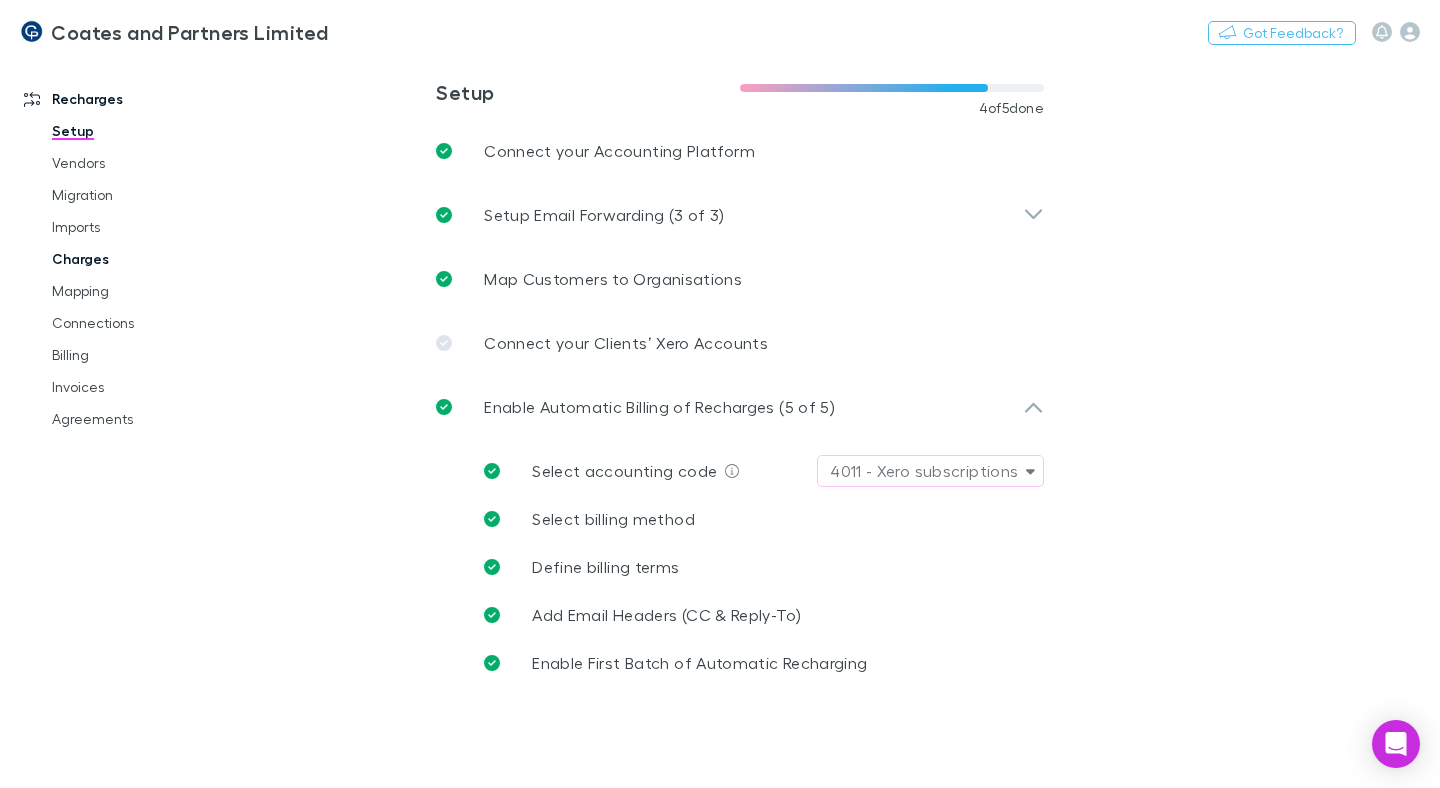 click on "Charges" at bounding box center [138, 259] 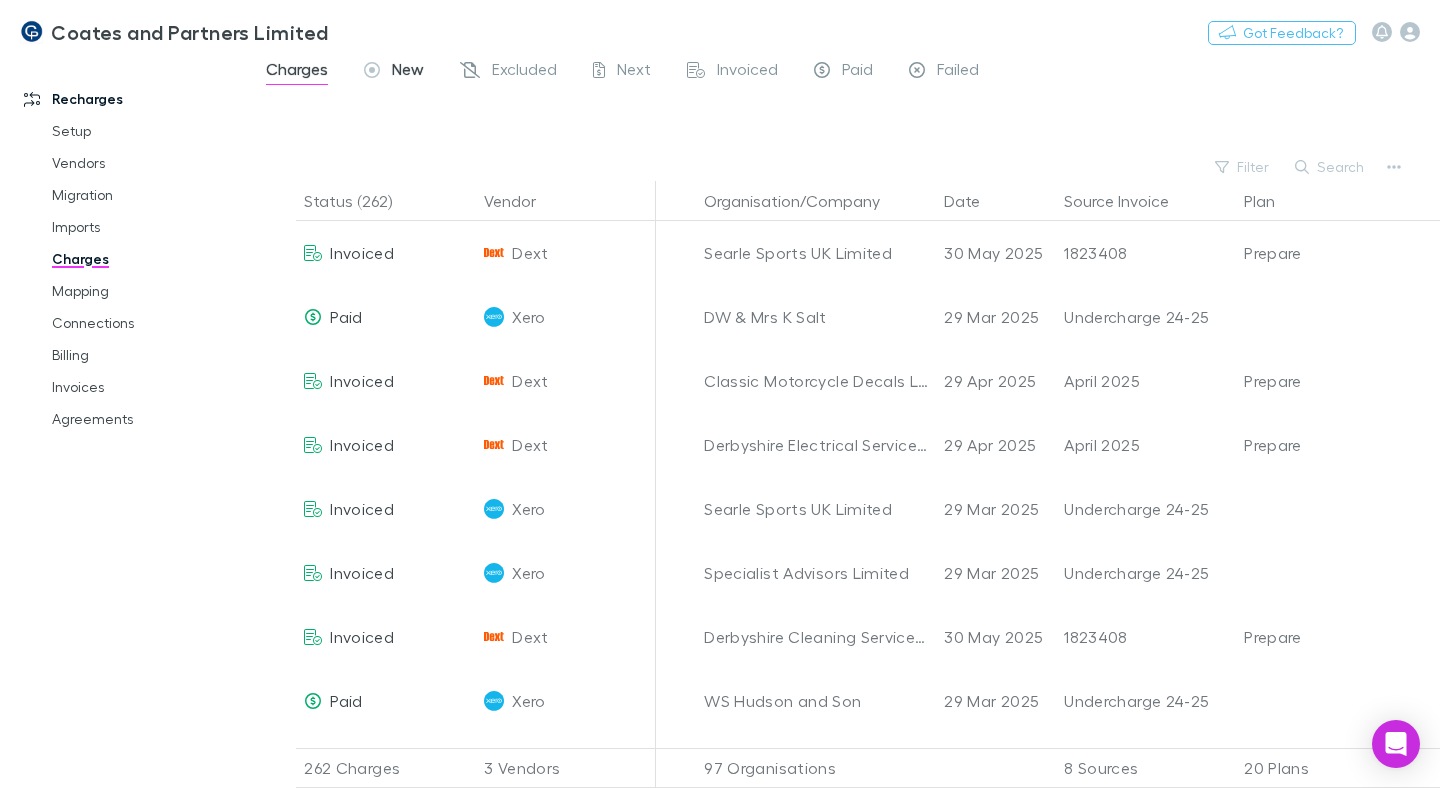 click on "New" at bounding box center [408, 72] 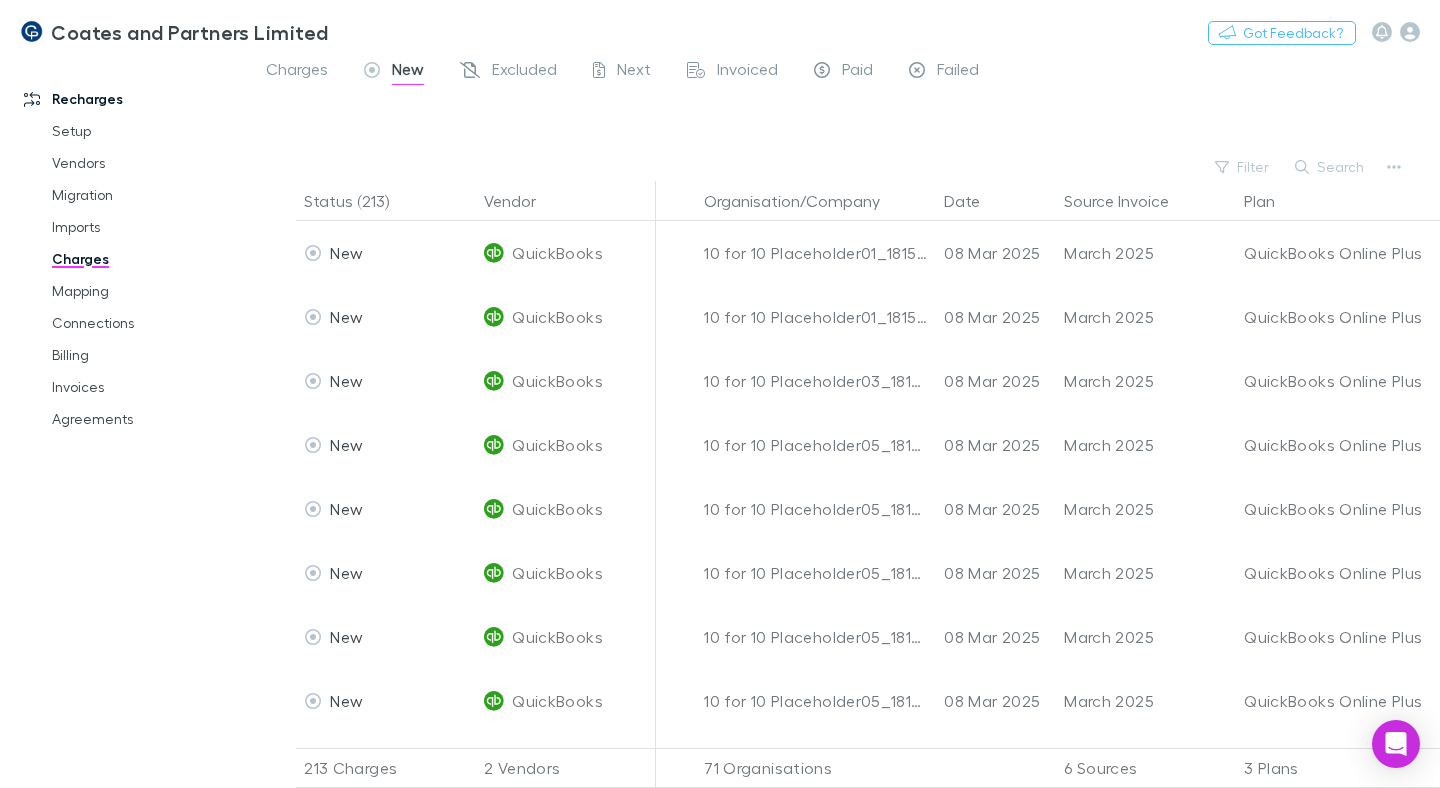 click on "New" at bounding box center [408, 72] 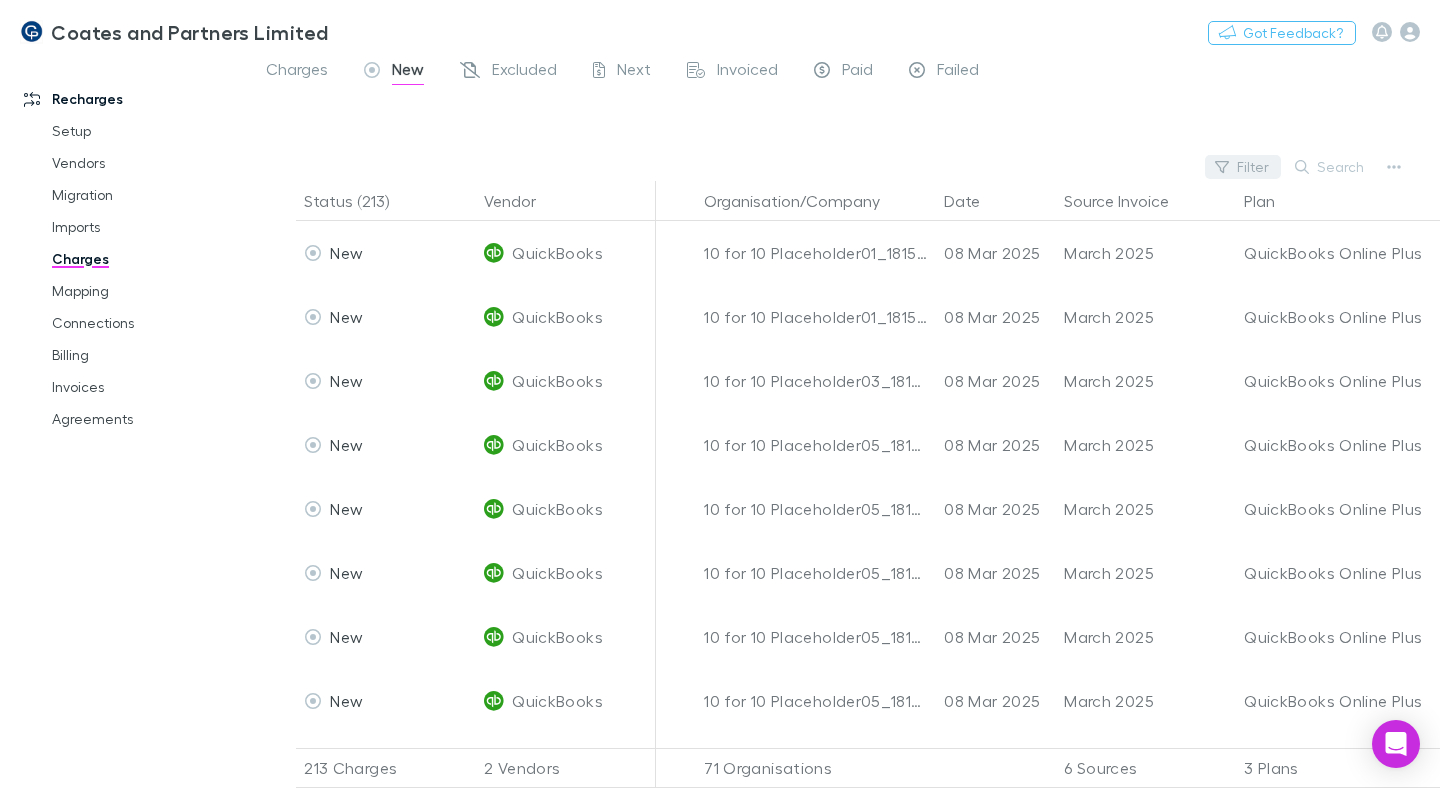 click on "Filter" at bounding box center [1243, 167] 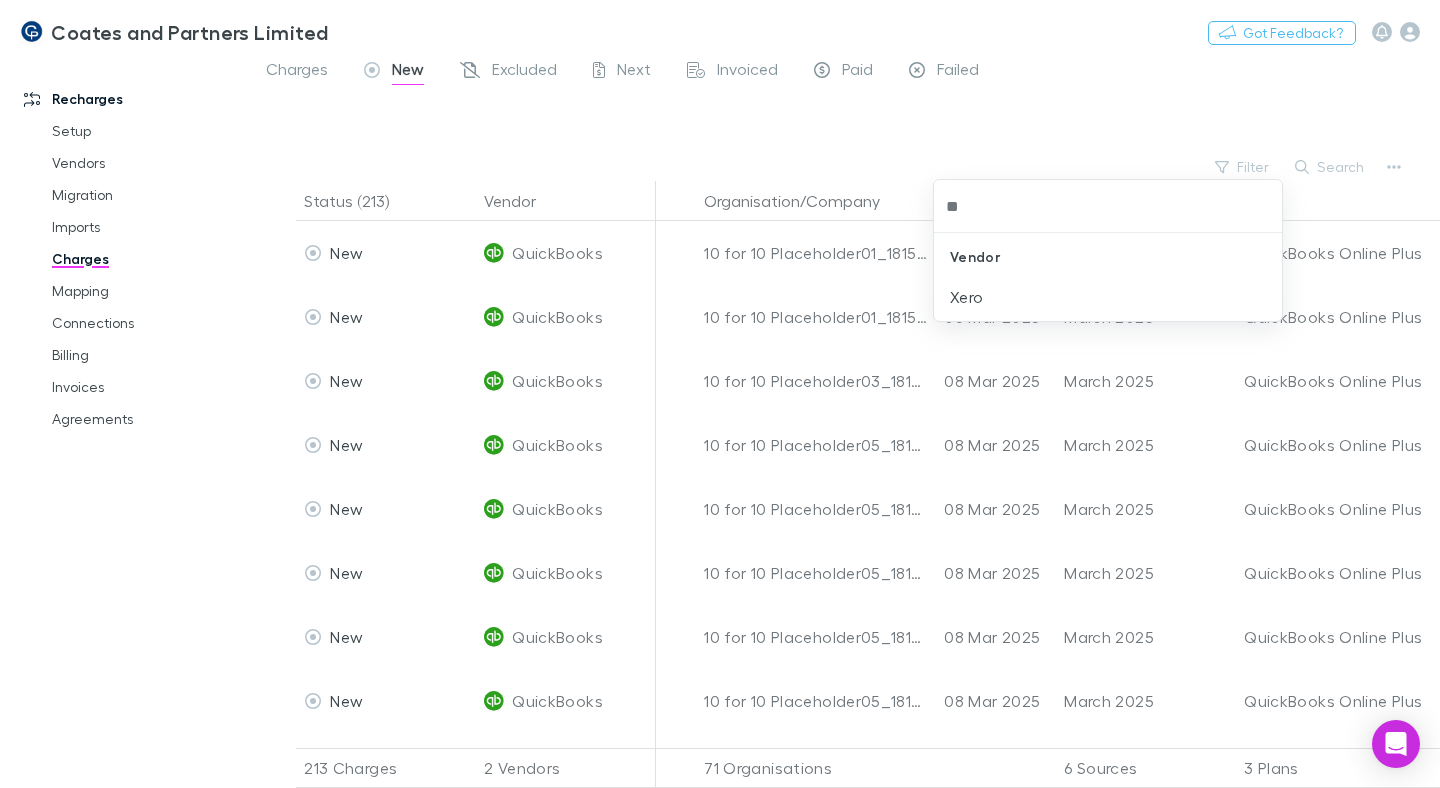 type on "***" 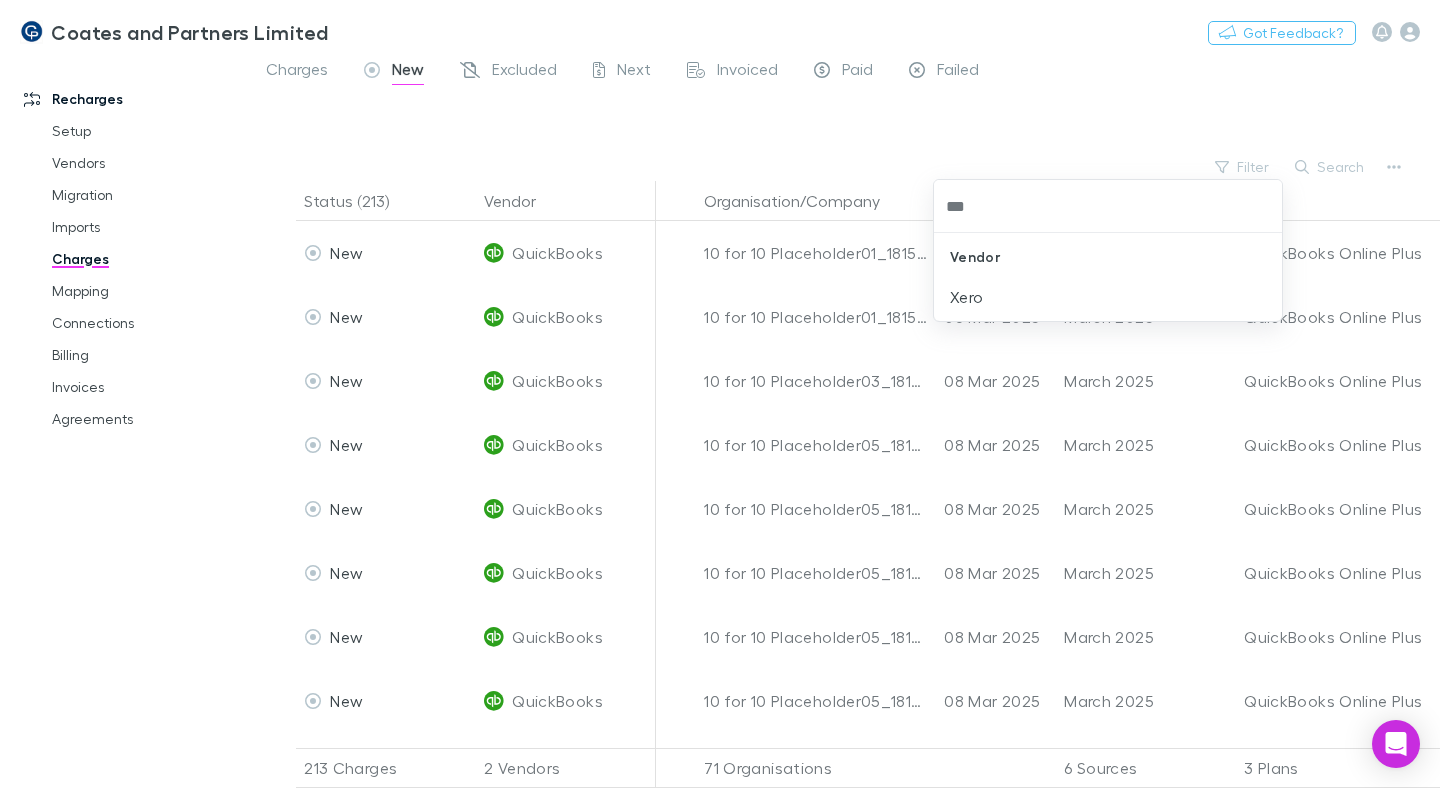drag, startPoint x: 980, startPoint y: 283, endPoint x: 992, endPoint y: 263, distance: 23.323807 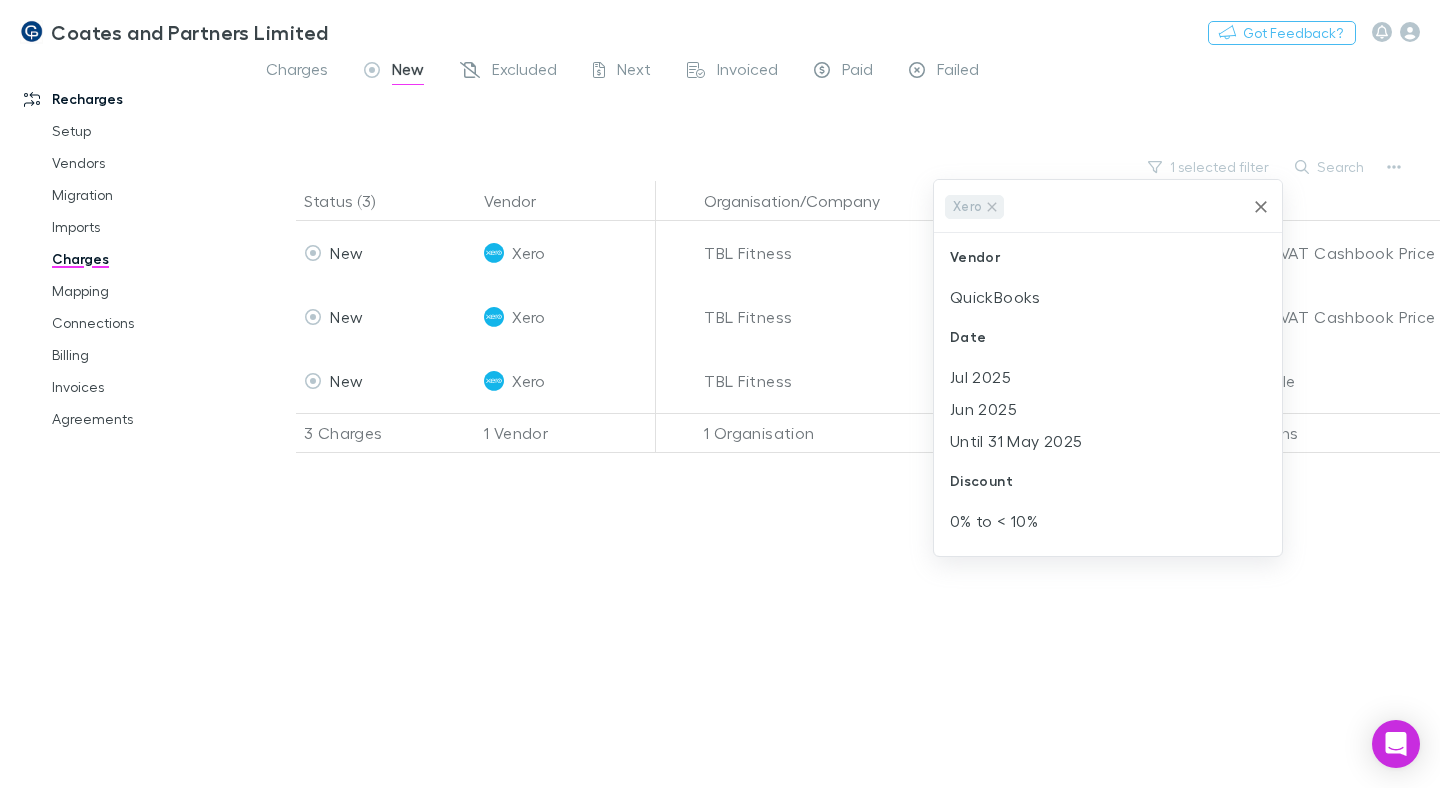 click at bounding box center (720, 394) 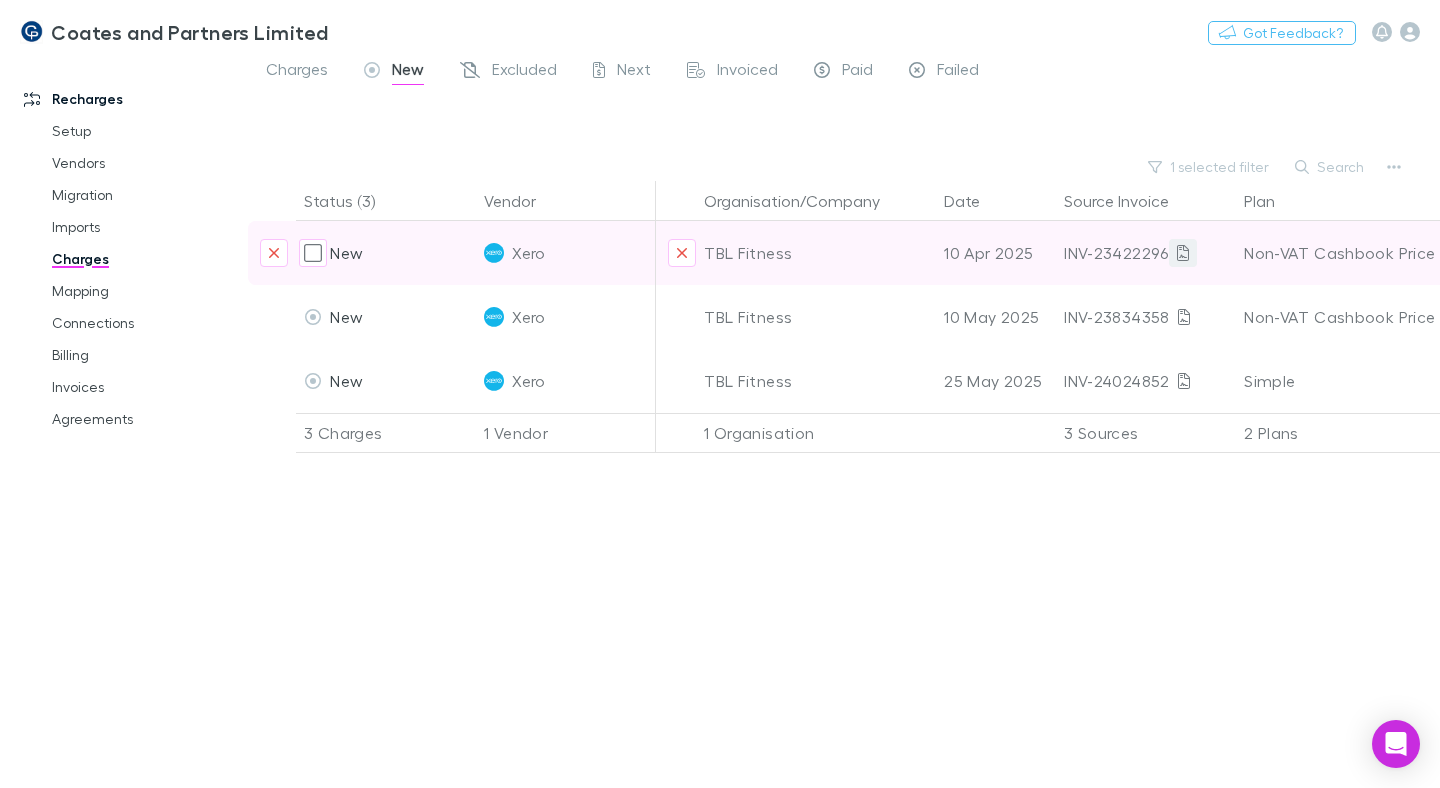 click 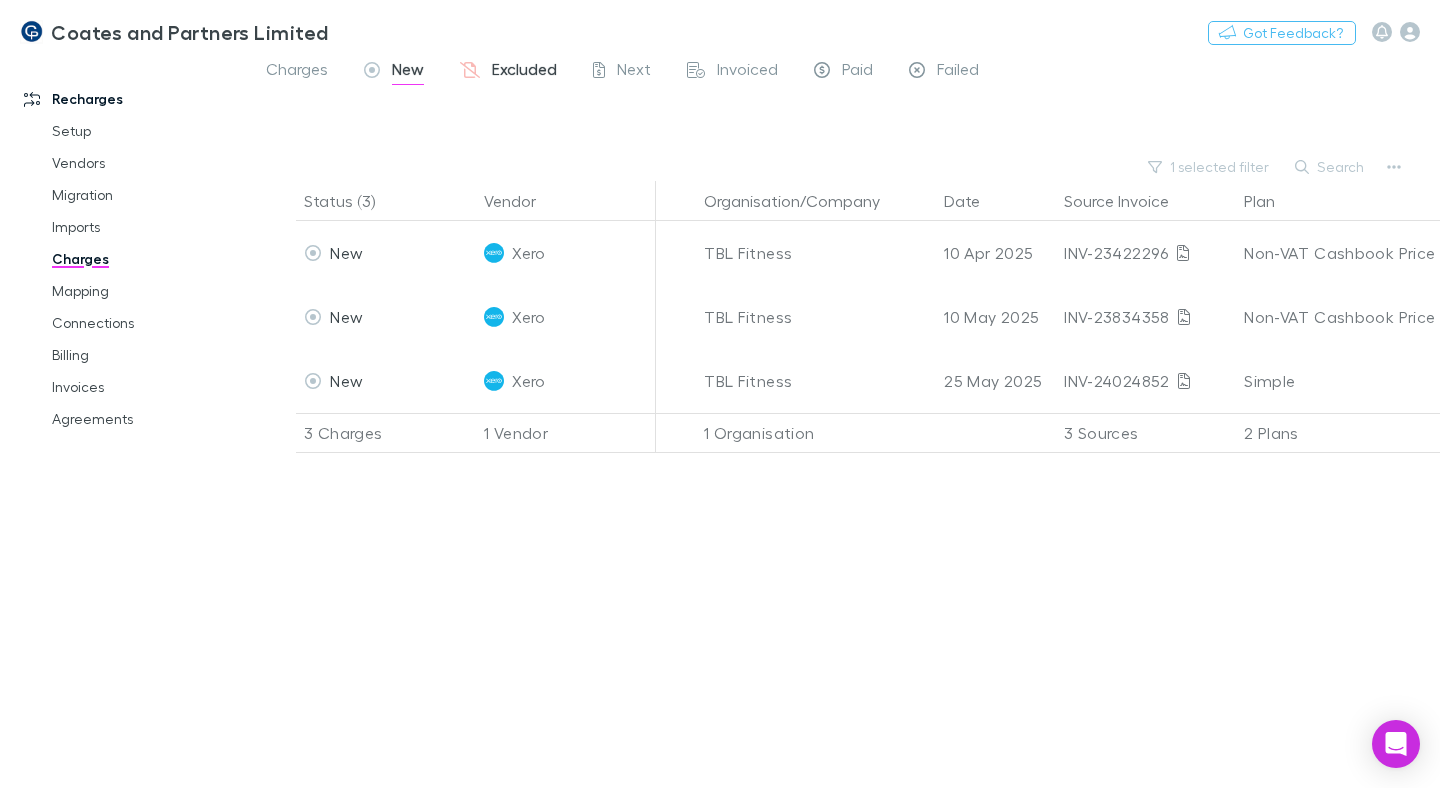 click on "Excluded" at bounding box center [524, 72] 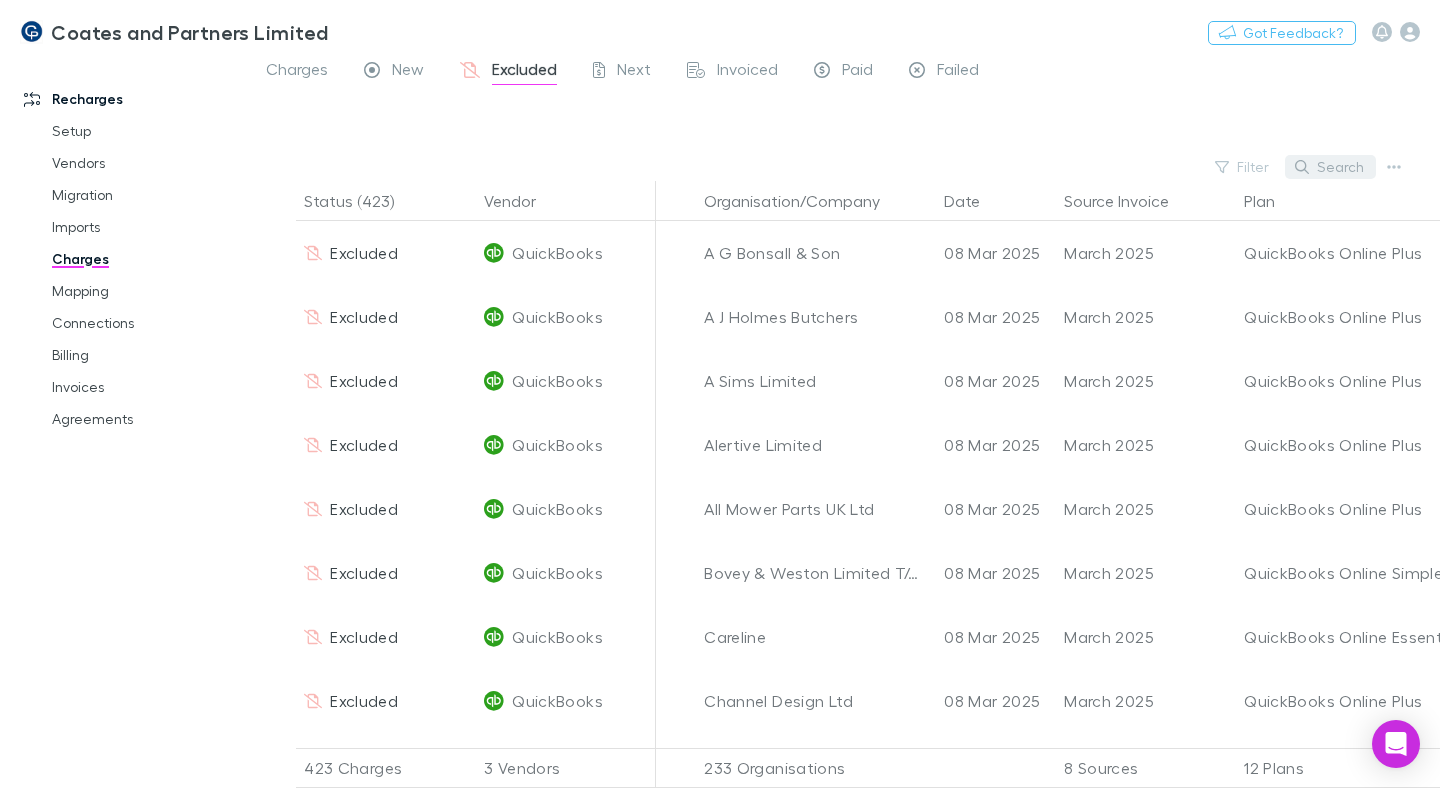 click on "Search" at bounding box center (1330, 167) 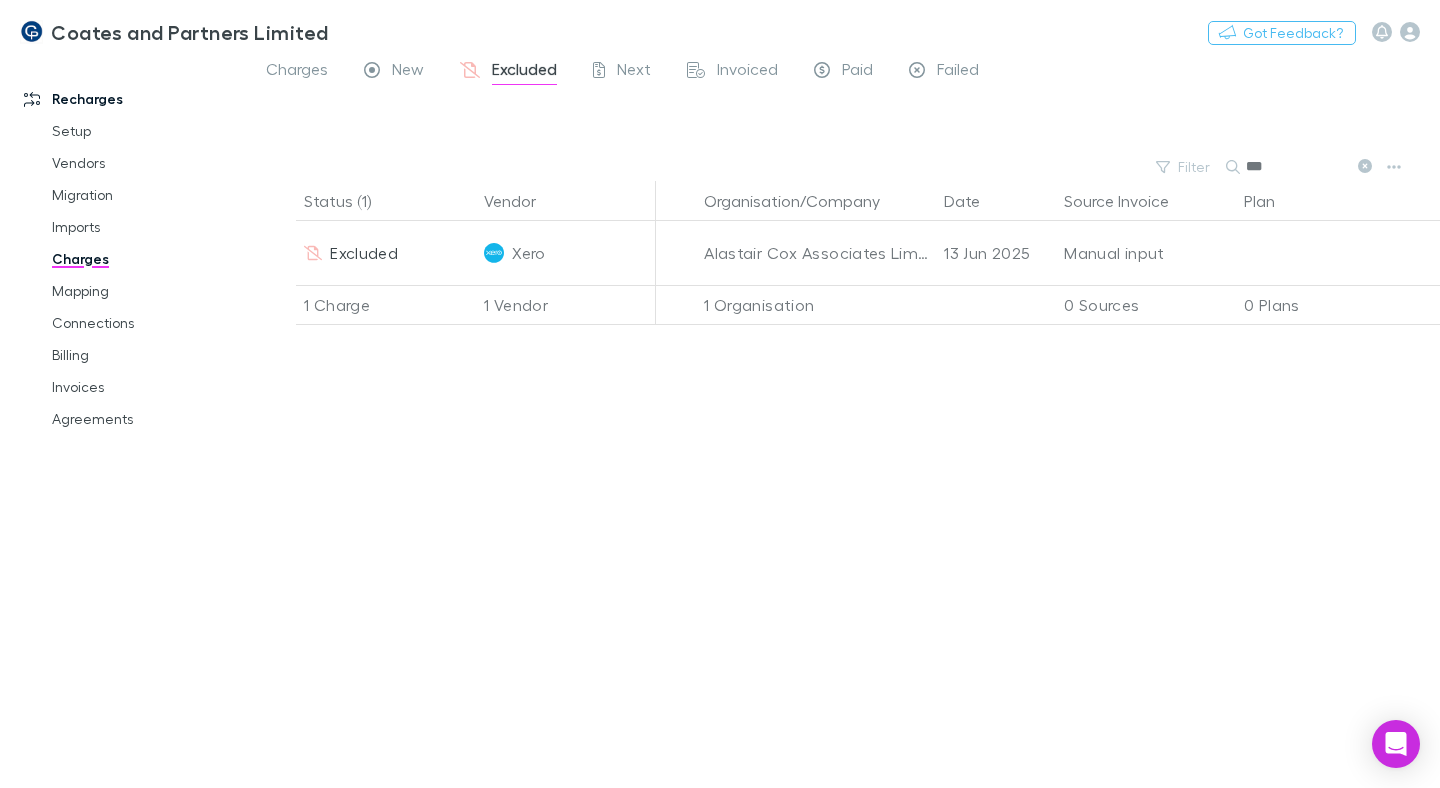 type on "****" 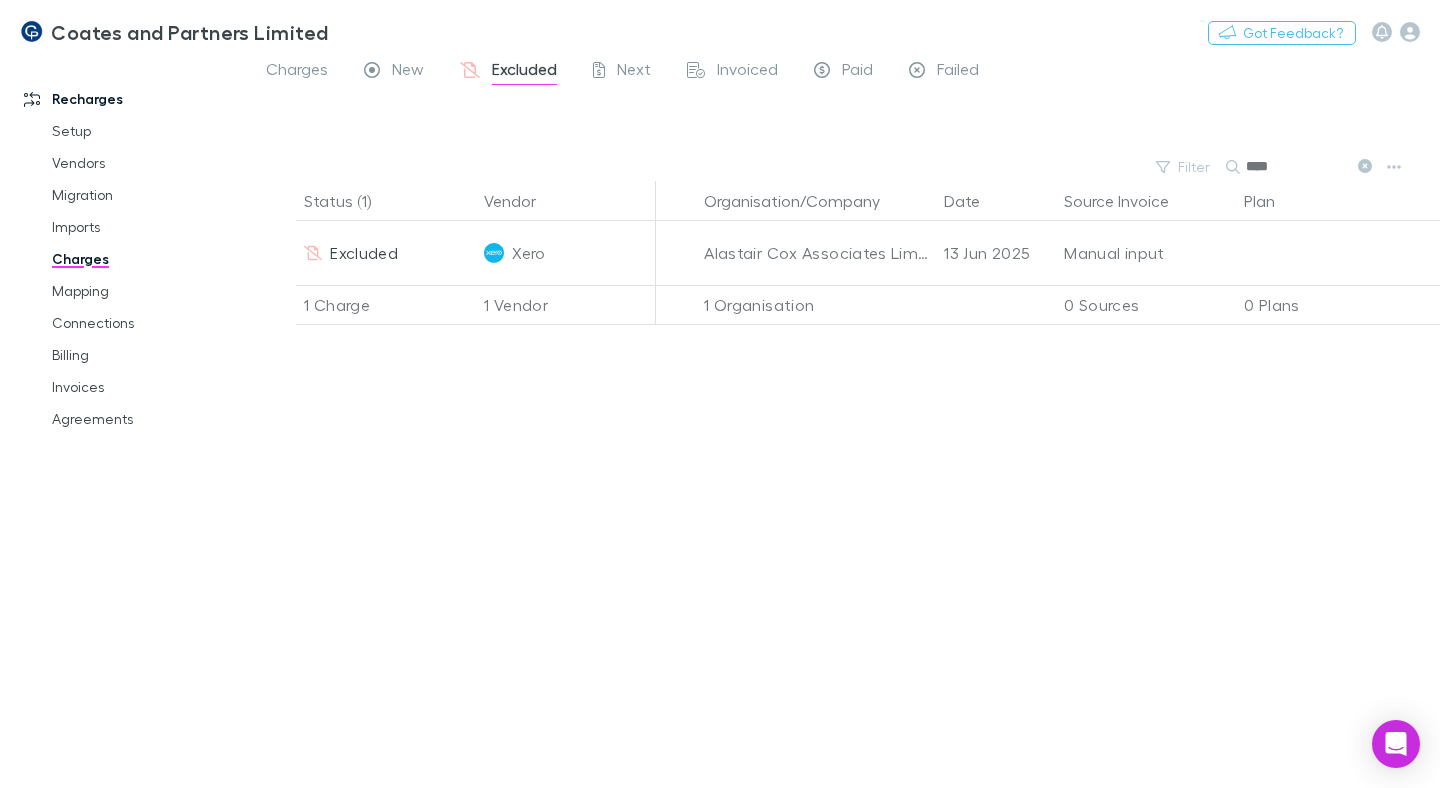 scroll, scrollTop: 0, scrollLeft: 11, axis: horizontal 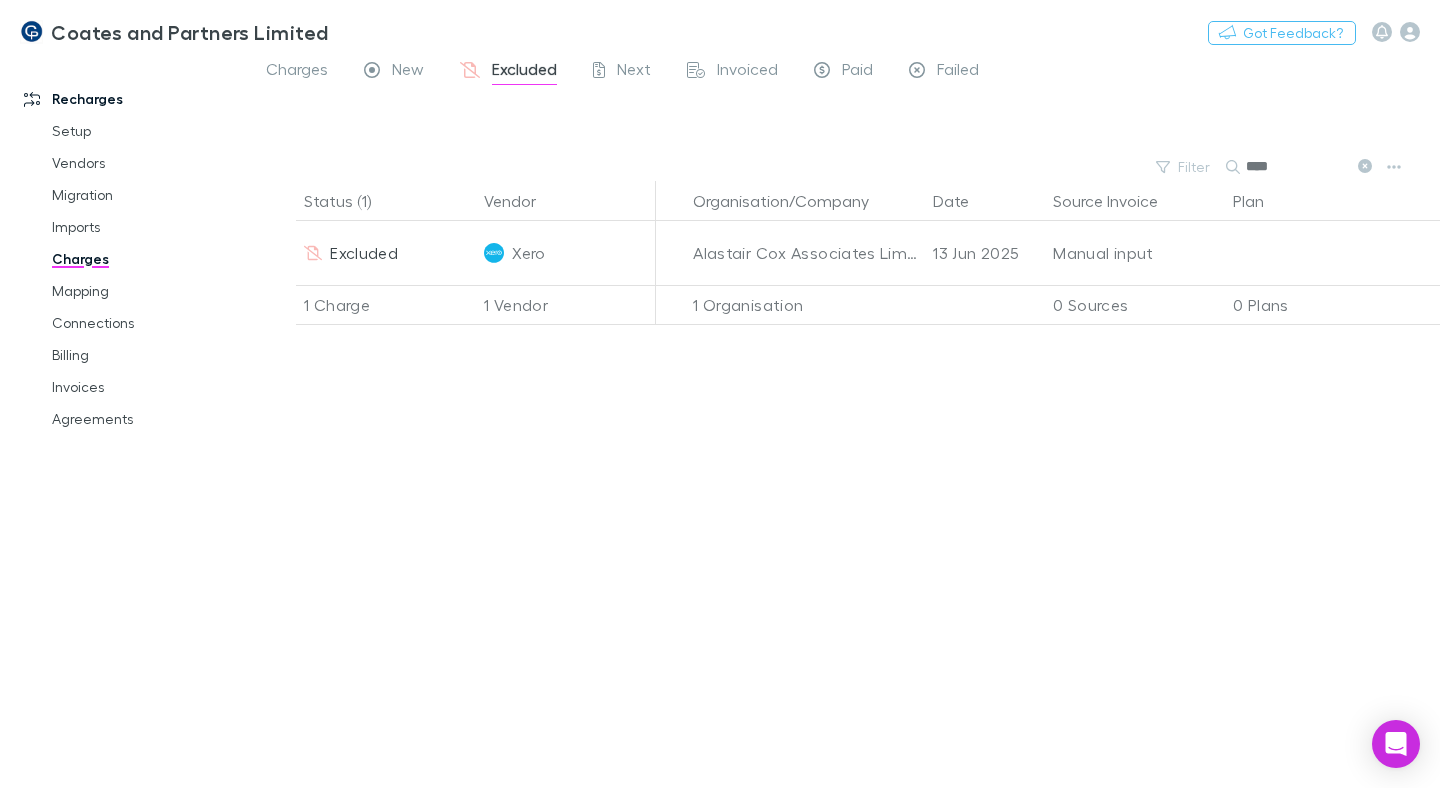 click on "****" at bounding box center [1296, 167] 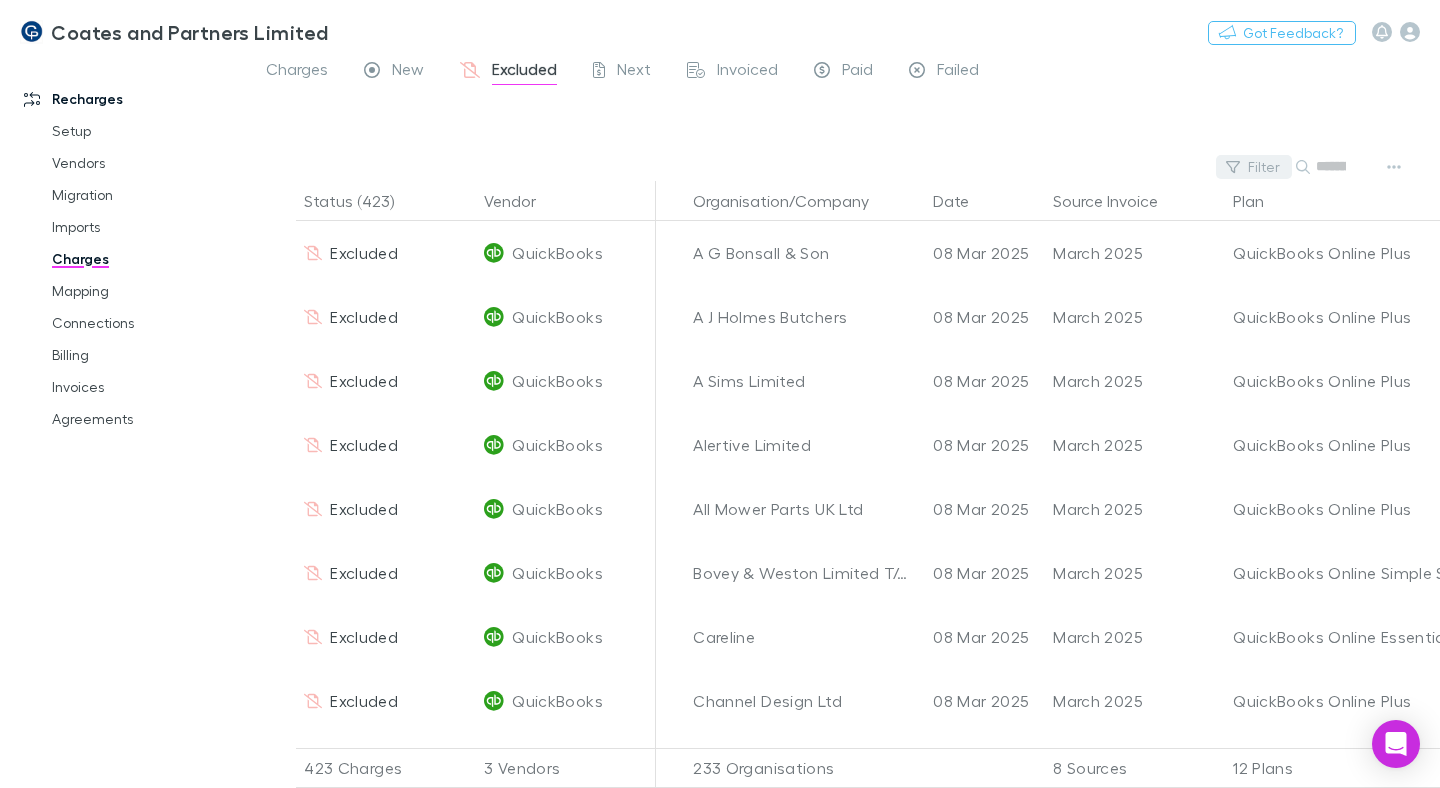 click on "Filter Search" at bounding box center [844, 167] 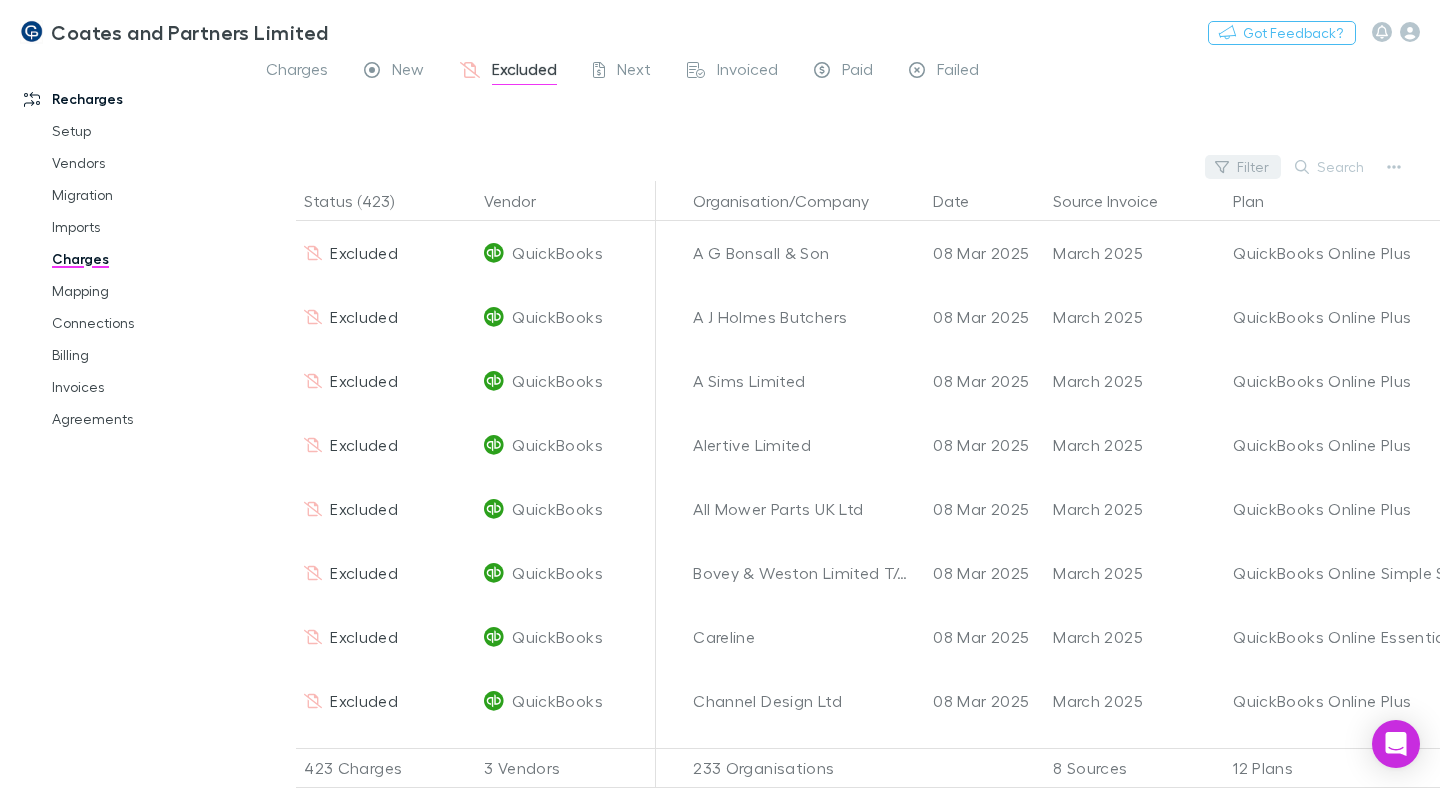 click 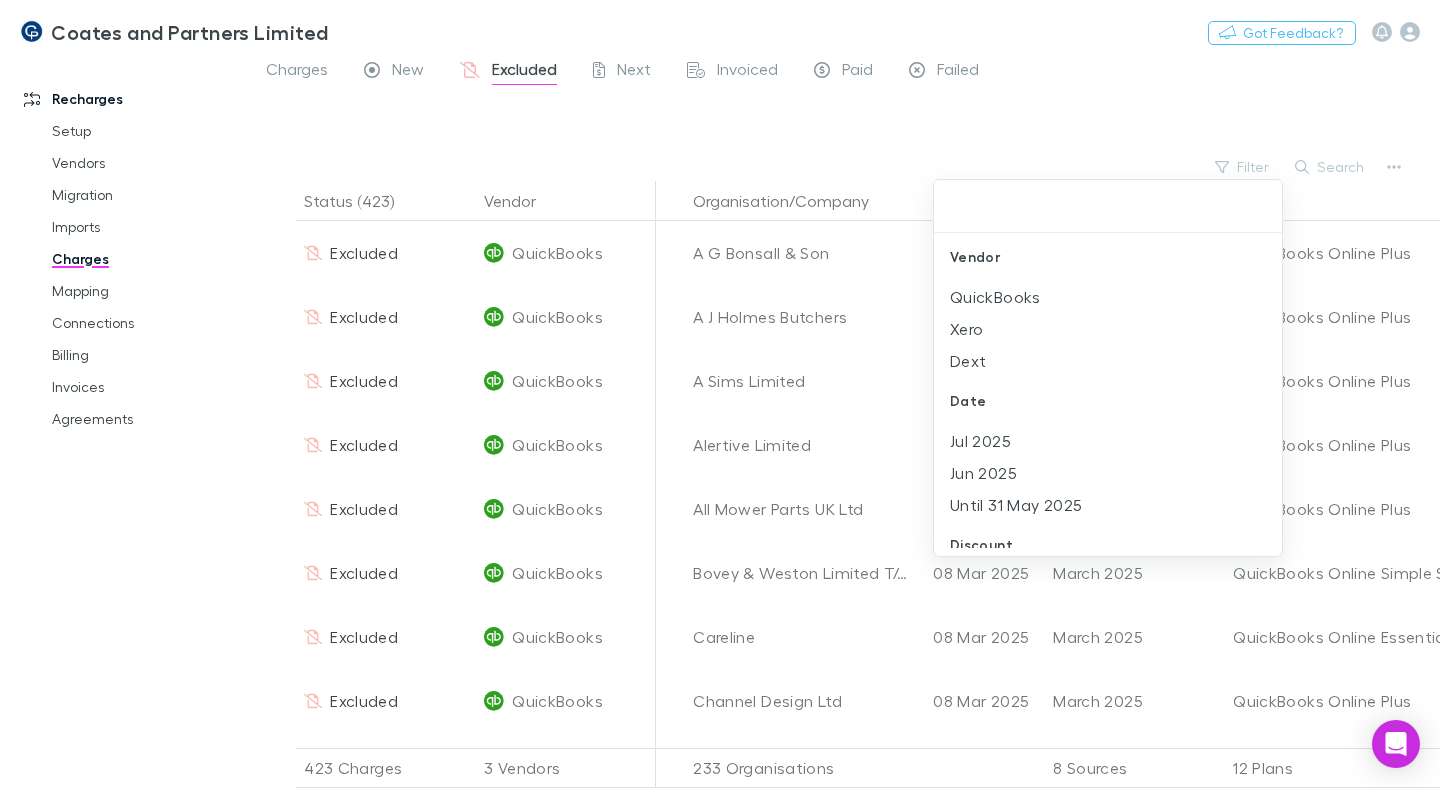drag, startPoint x: 991, startPoint y: 321, endPoint x: 970, endPoint y: 223, distance: 100.22475 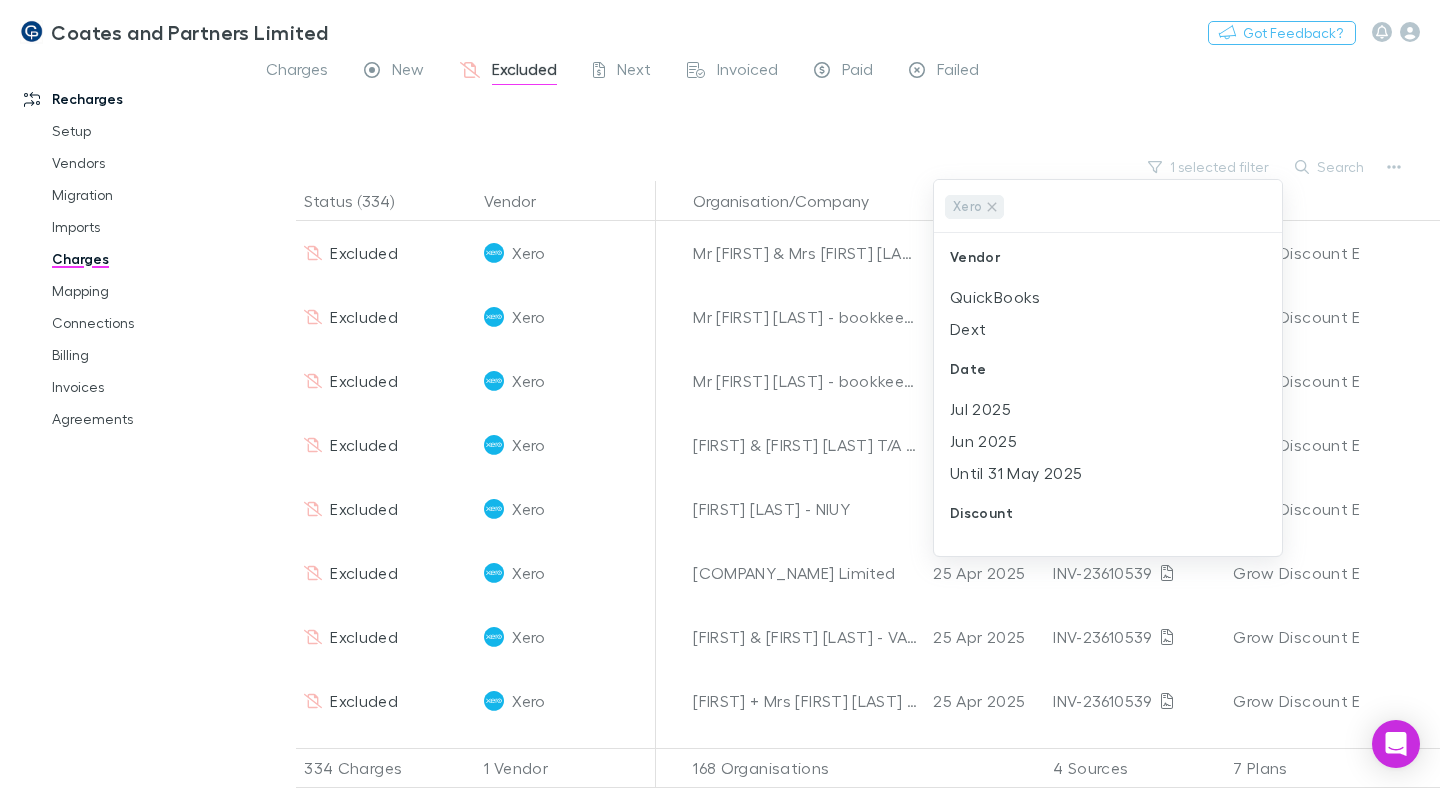 drag, startPoint x: 922, startPoint y: 131, endPoint x: 891, endPoint y: 140, distance: 32.280025 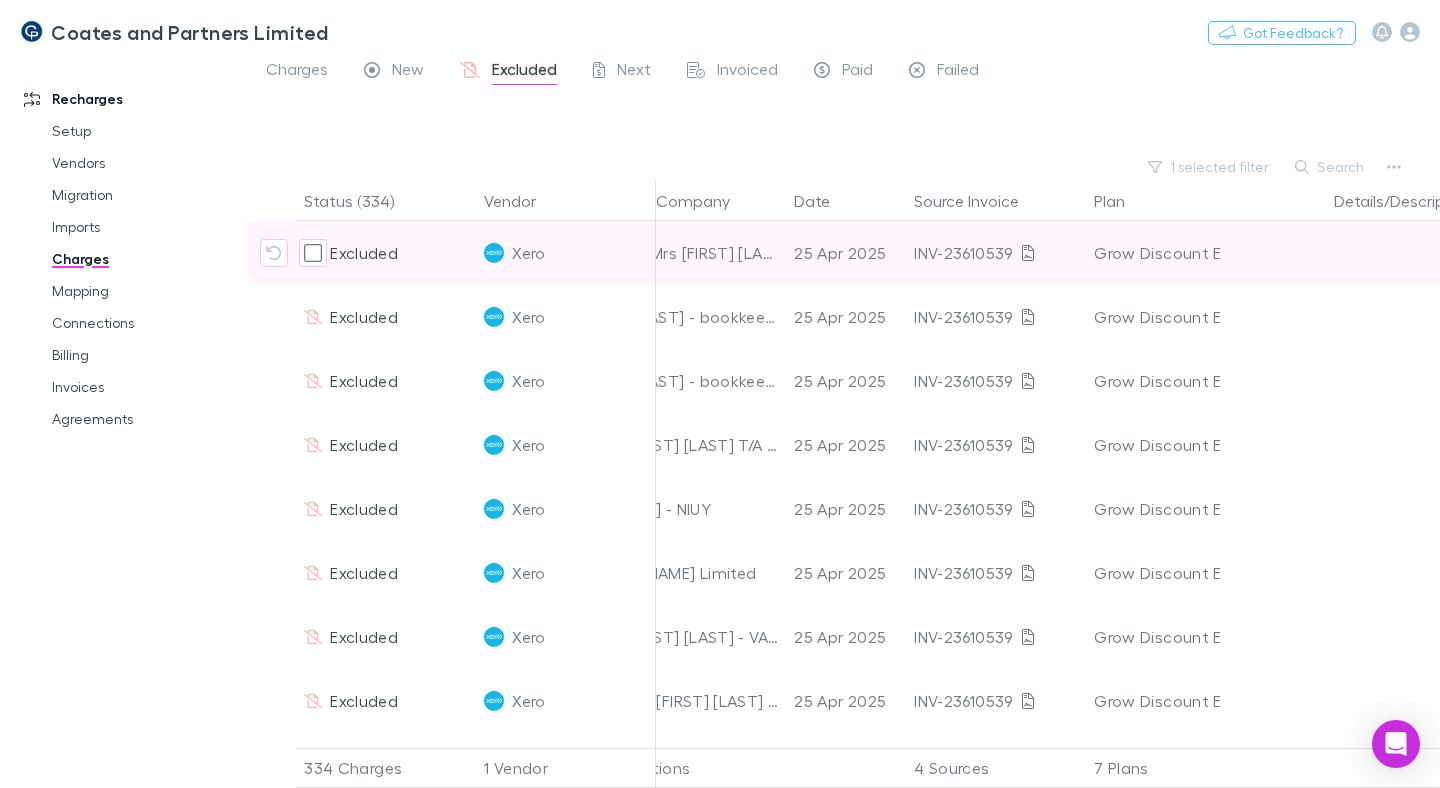 scroll, scrollTop: 0, scrollLeft: 151, axis: horizontal 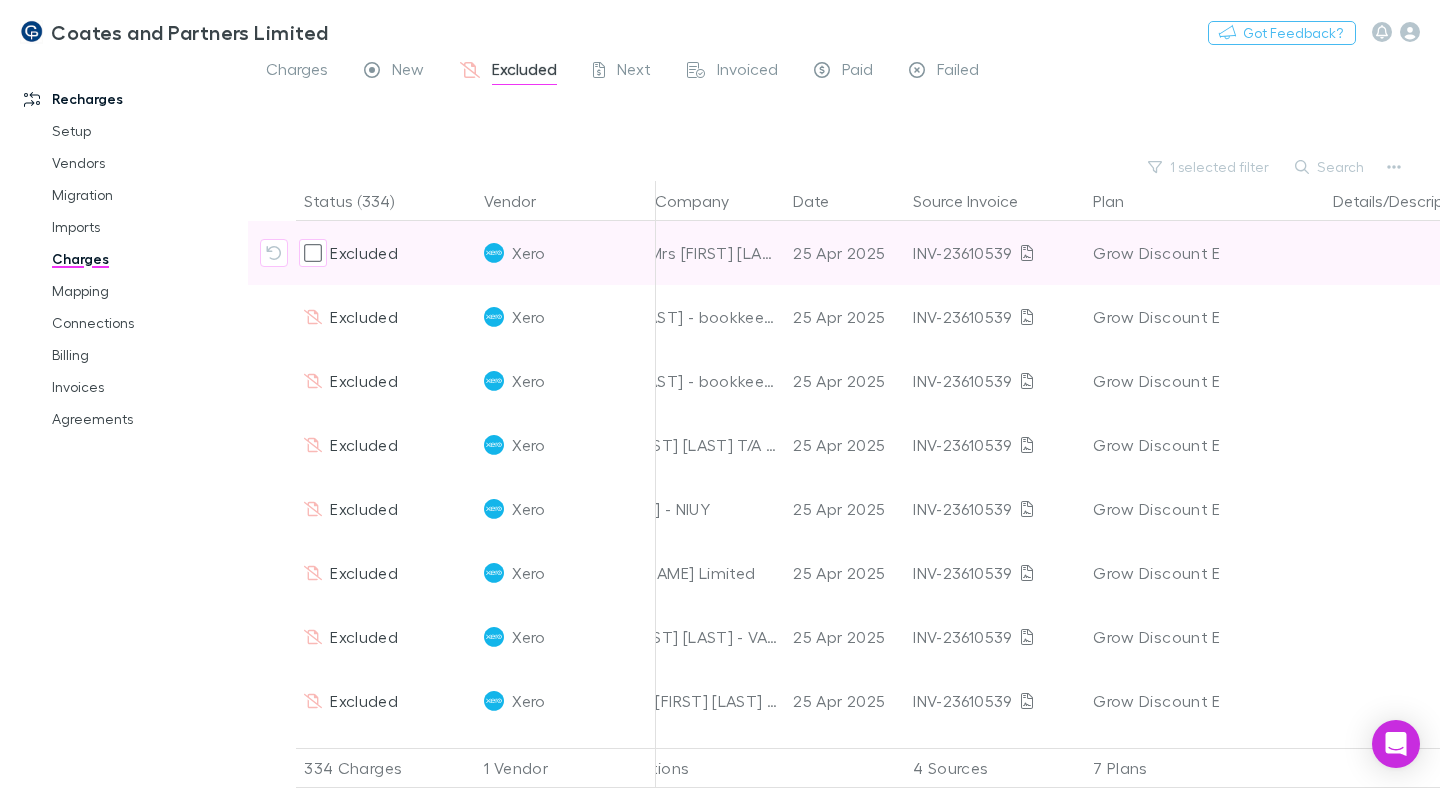 click on "INV-23610539" at bounding box center [995, 253] 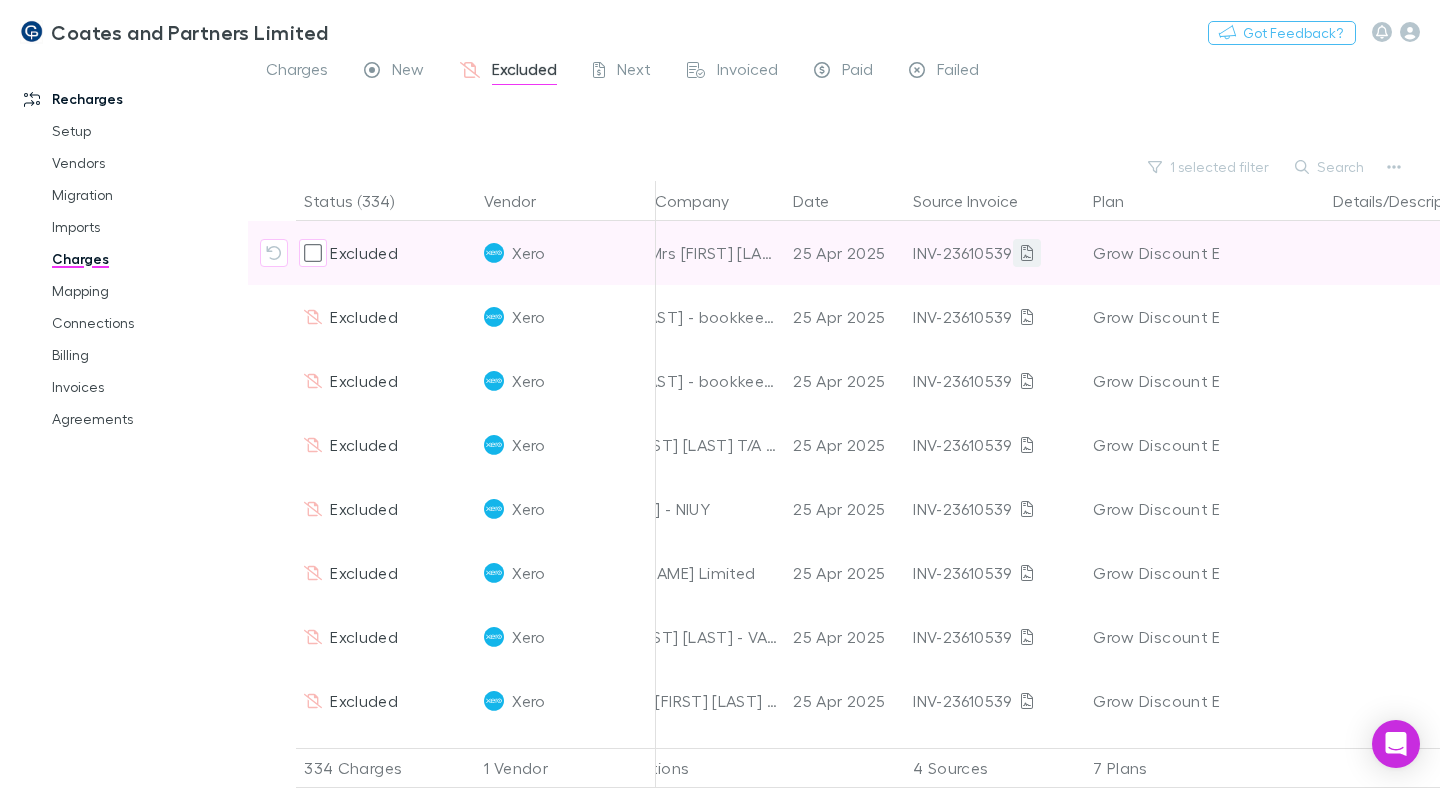 click at bounding box center [1027, 253] 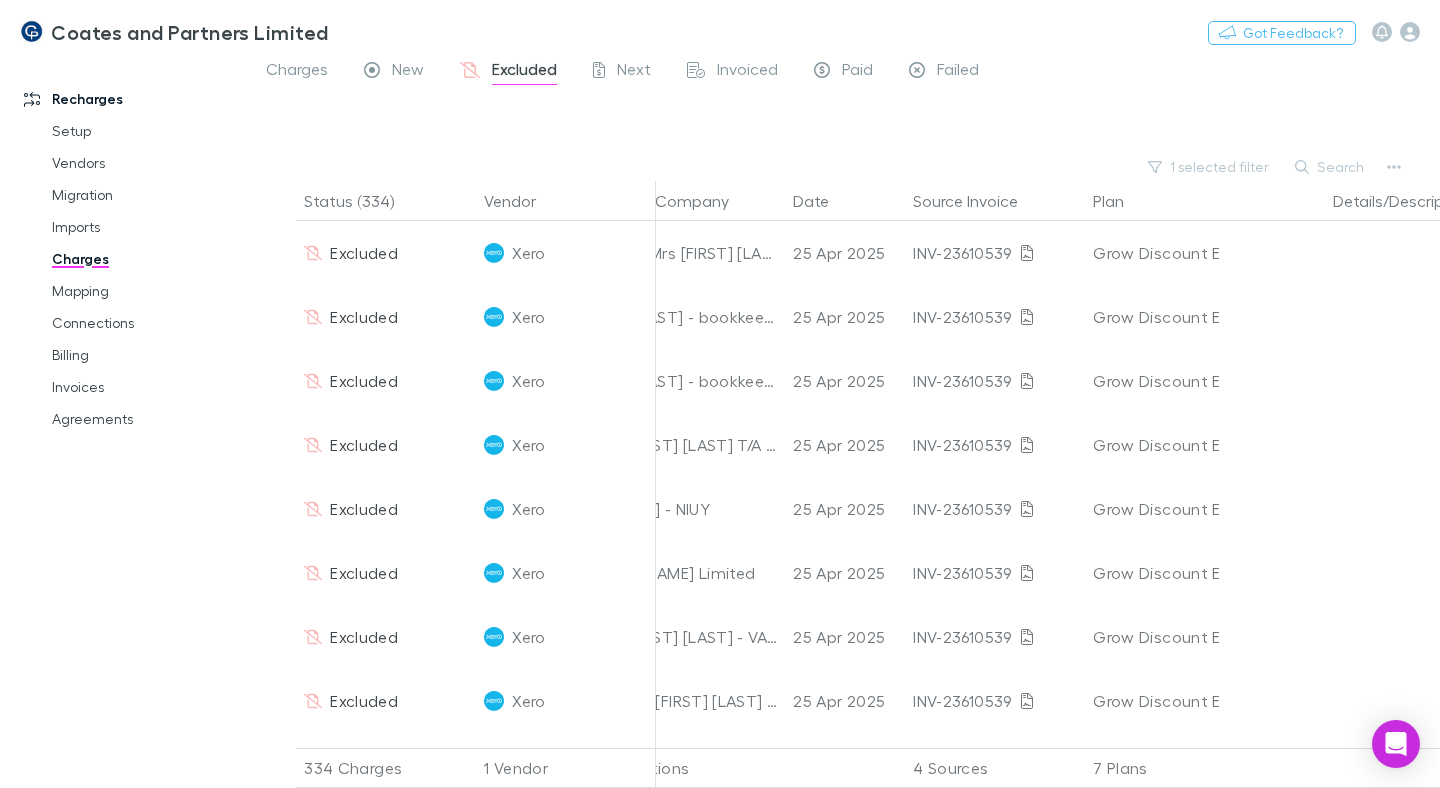 drag, startPoint x: 1359, startPoint y: 181, endPoint x: 1326, endPoint y: 169, distance: 35.1141 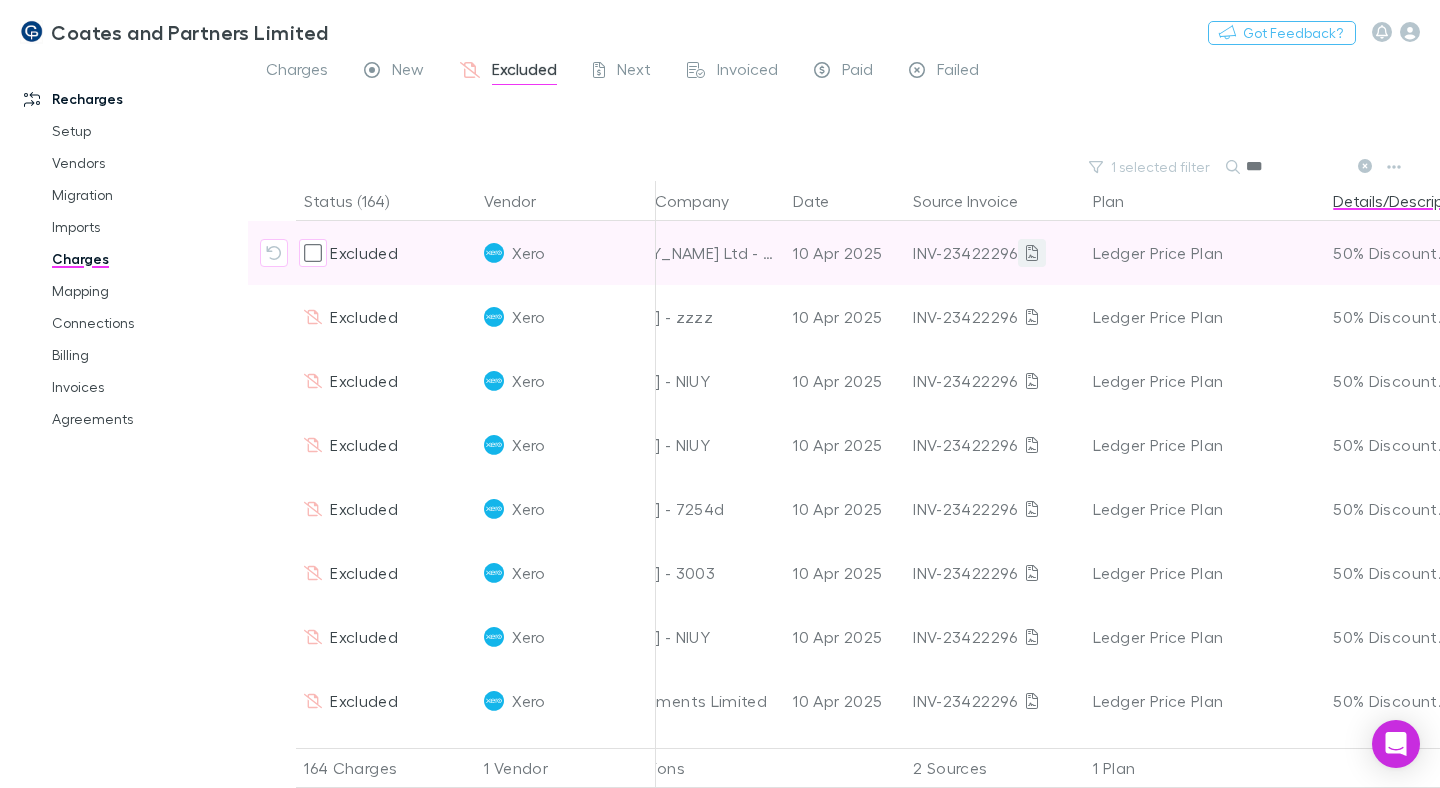 type on "***" 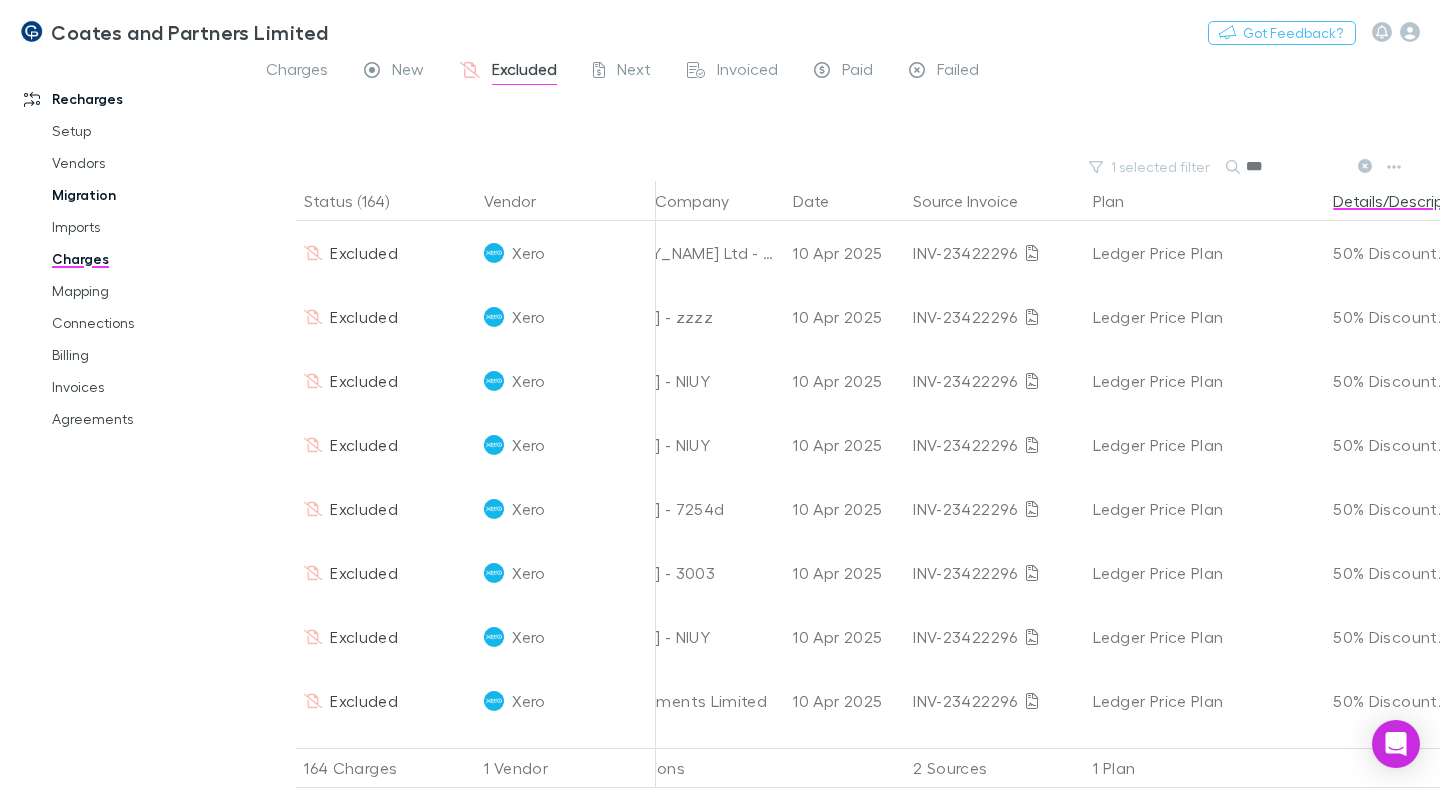 drag, startPoint x: 95, startPoint y: 224, endPoint x: 162, endPoint y: 202, distance: 70.5195 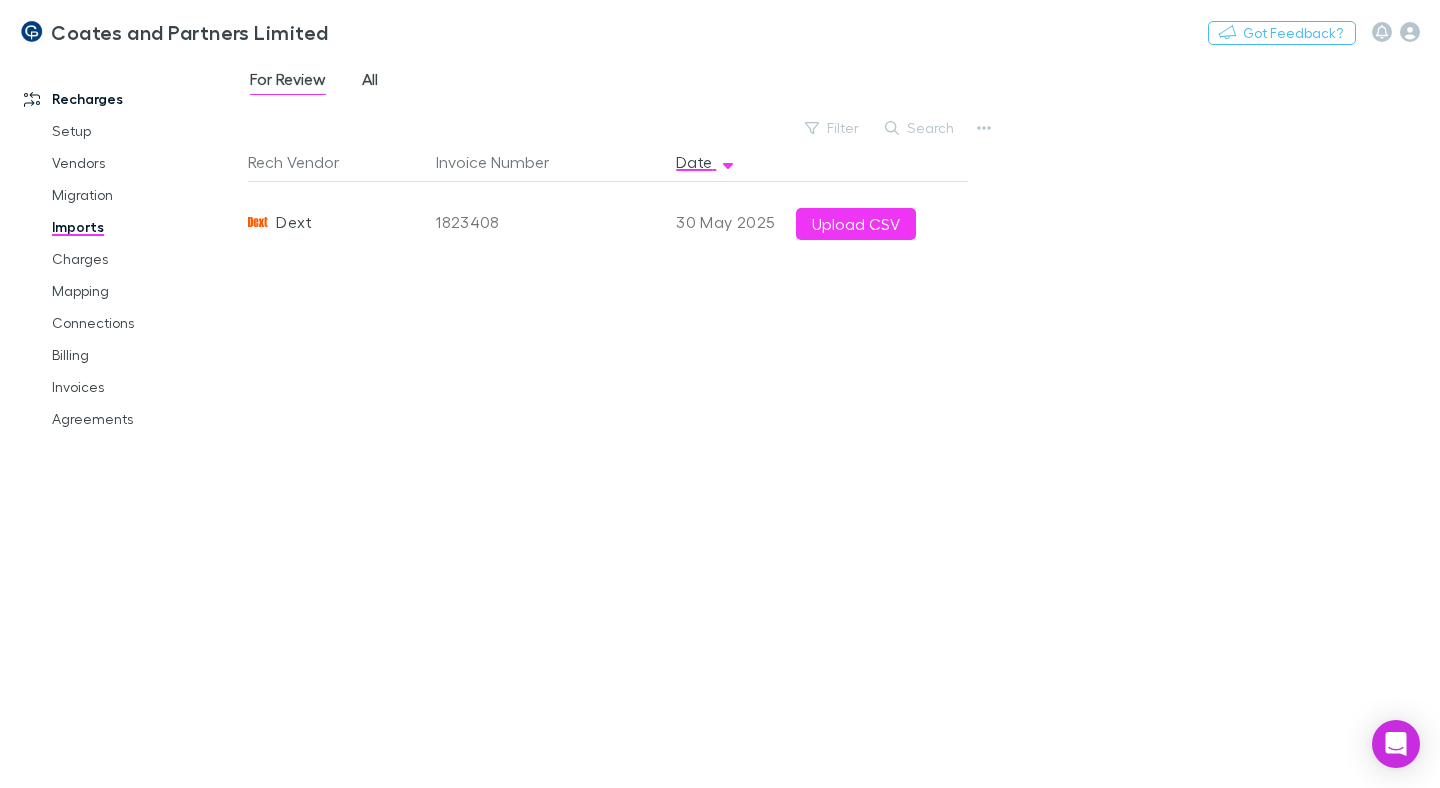 click on "All" at bounding box center [370, 82] 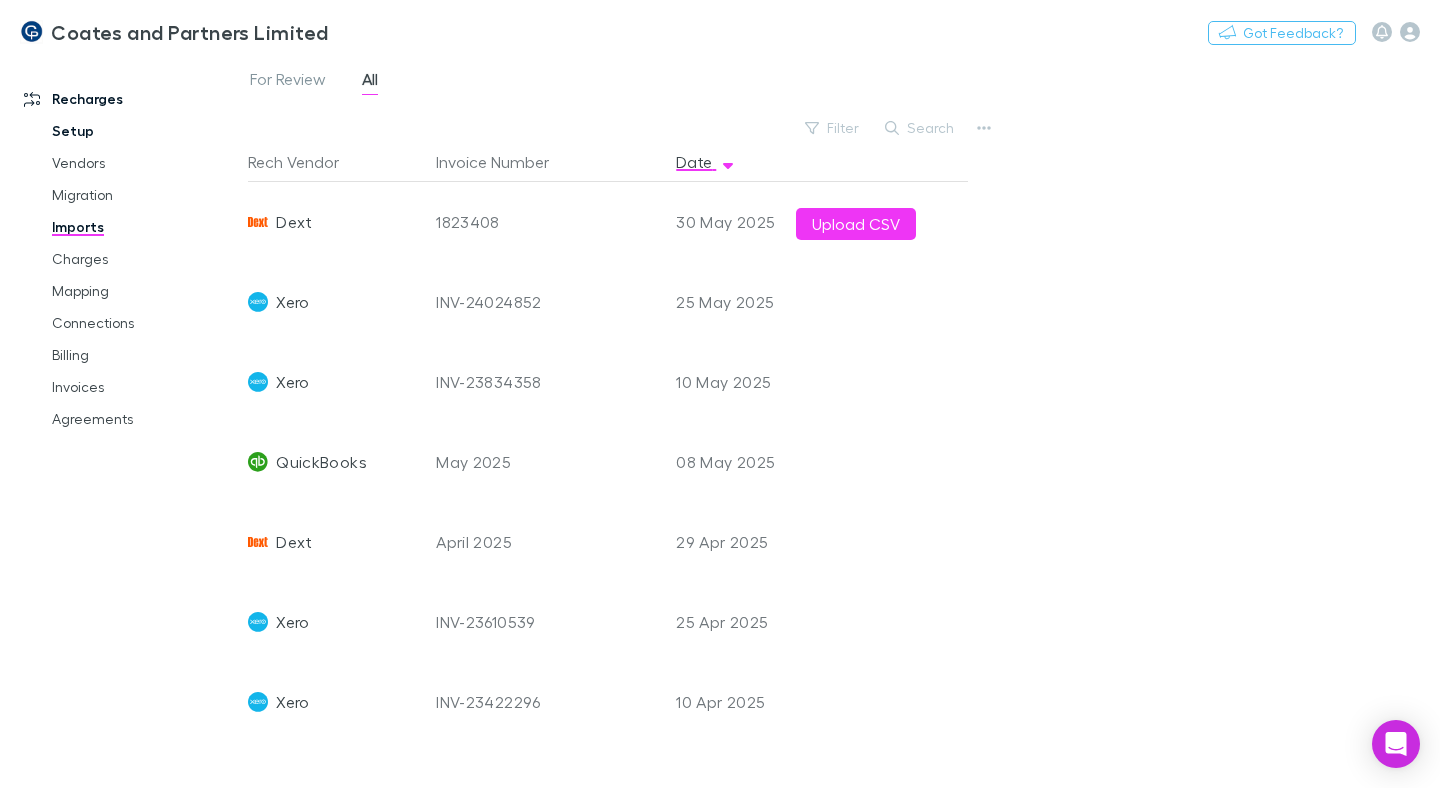 drag, startPoint x: 90, startPoint y: 118, endPoint x: 183, endPoint y: 136, distance: 94.72592 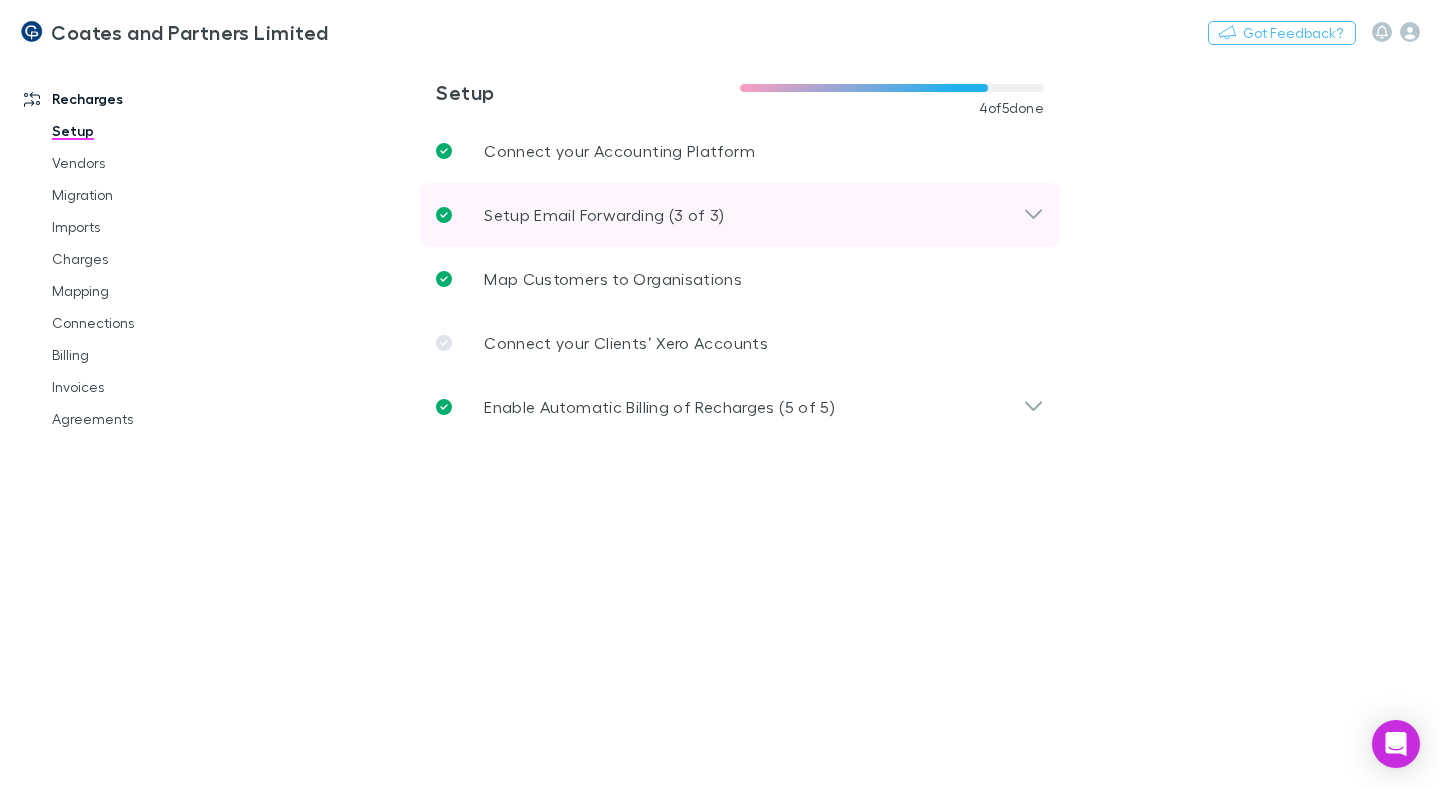 click on "Setup Email Forwarding    (3 of 3)" at bounding box center (604, 215) 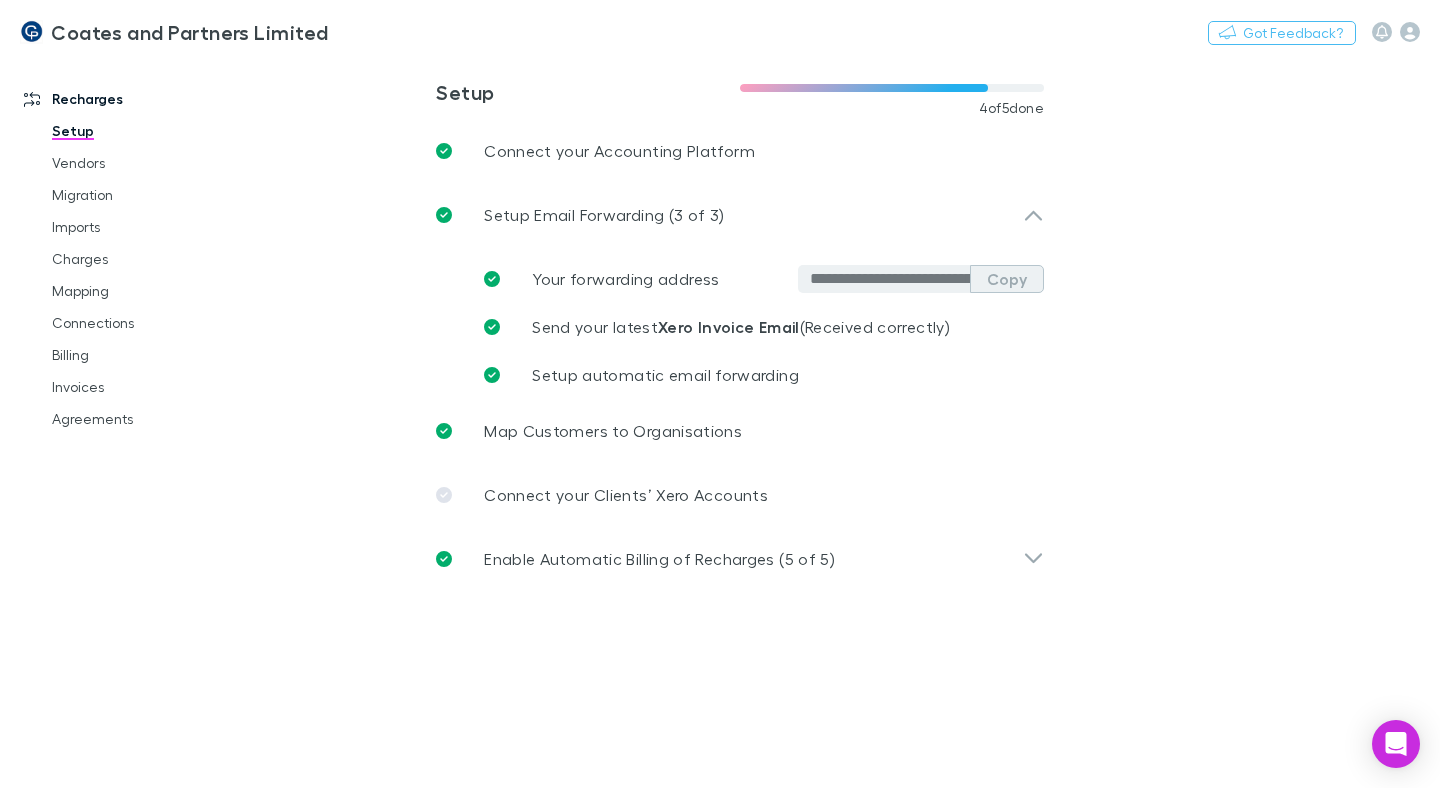 click on "Copy" at bounding box center [1007, 279] 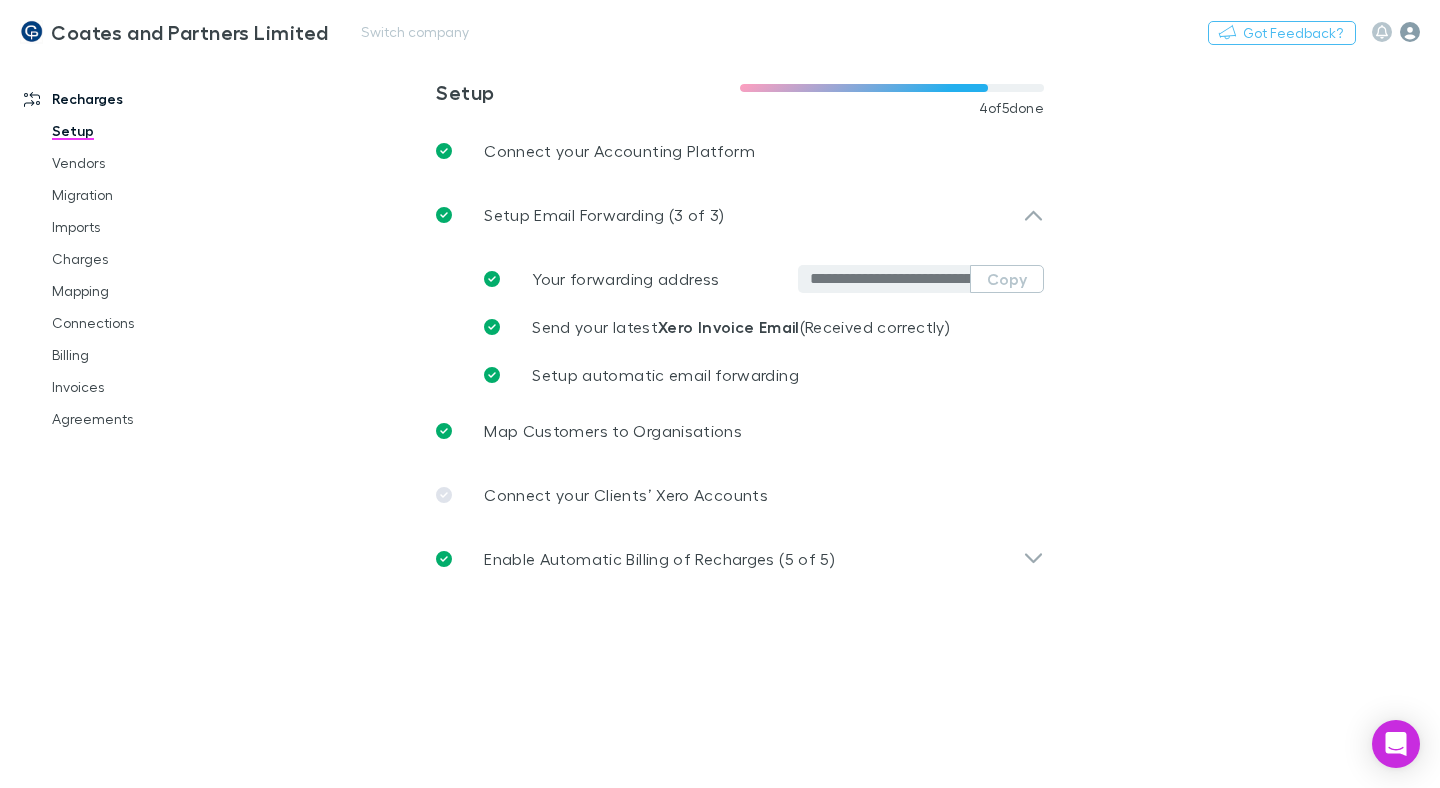 click 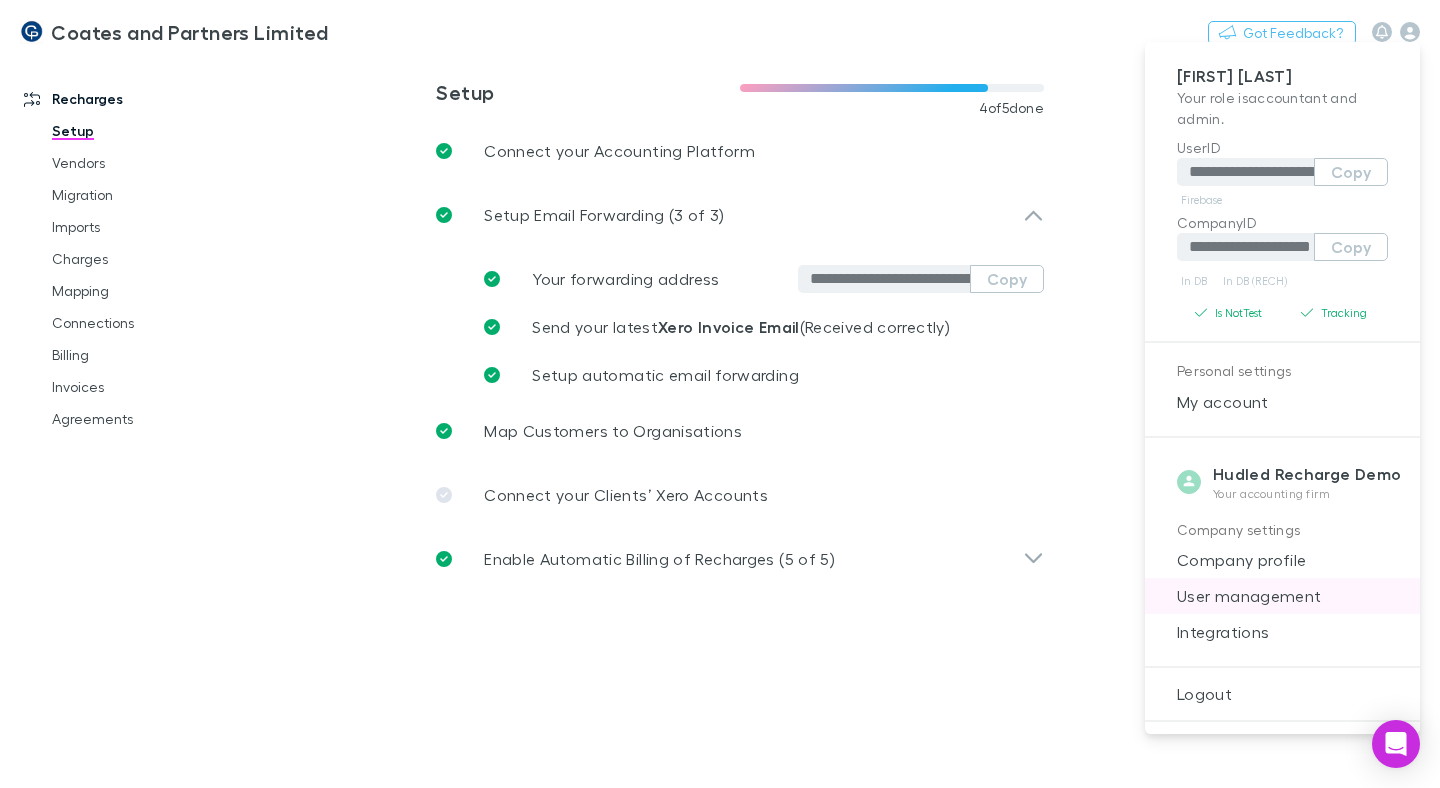 drag, startPoint x: 1258, startPoint y: 597, endPoint x: 1265, endPoint y: 589, distance: 10.630146 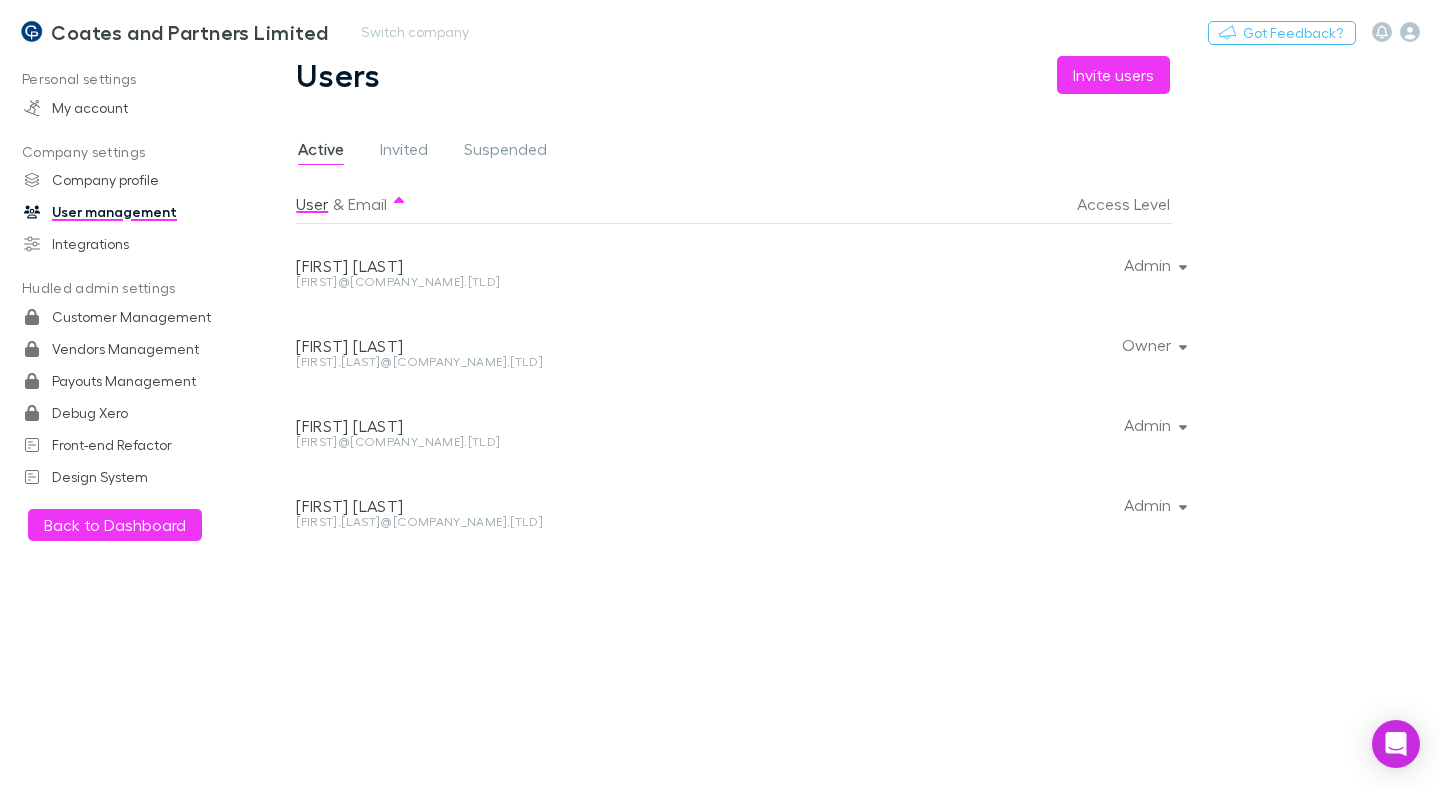 click on "Coates and Partners Limited" at bounding box center (189, 32) 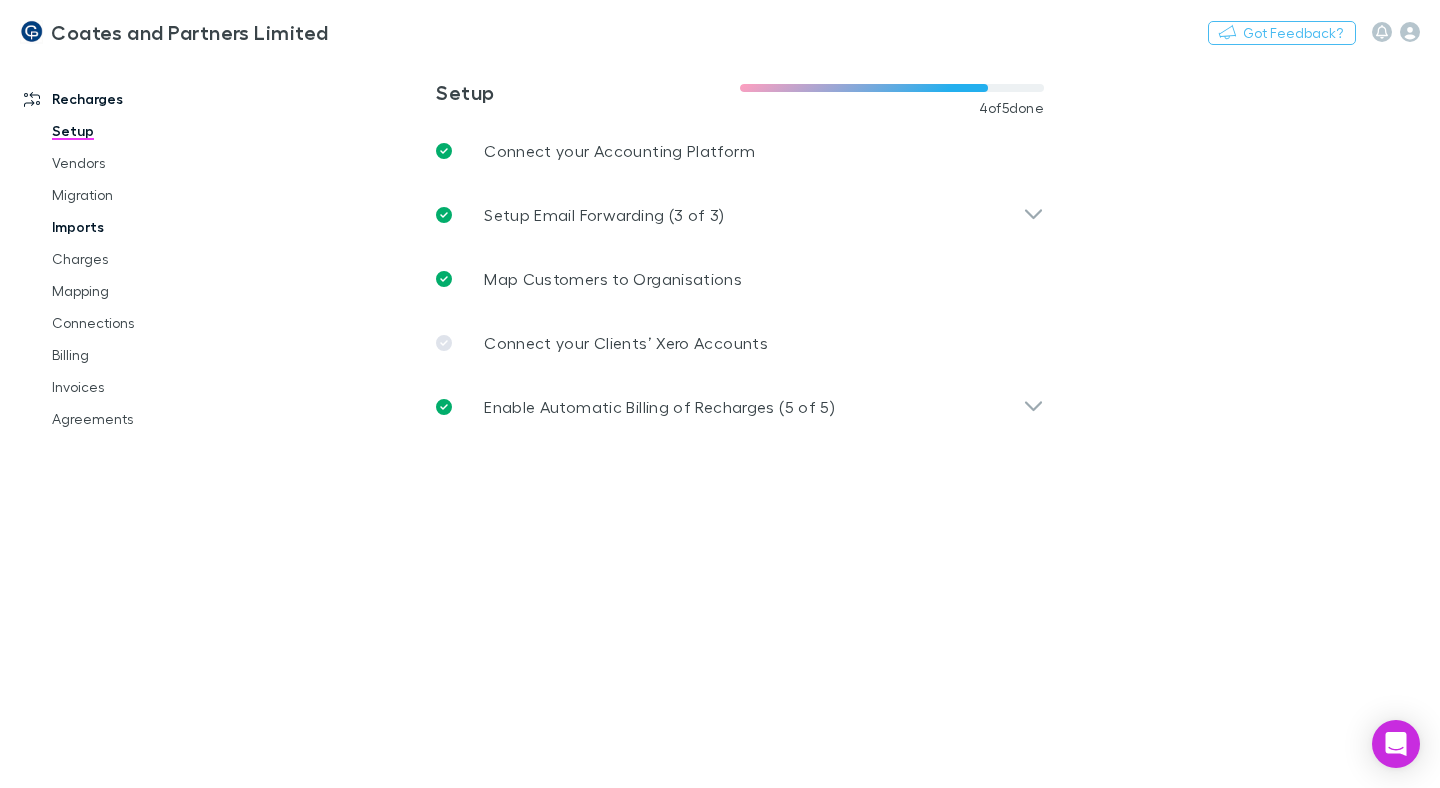 click on "Imports" at bounding box center (138, 227) 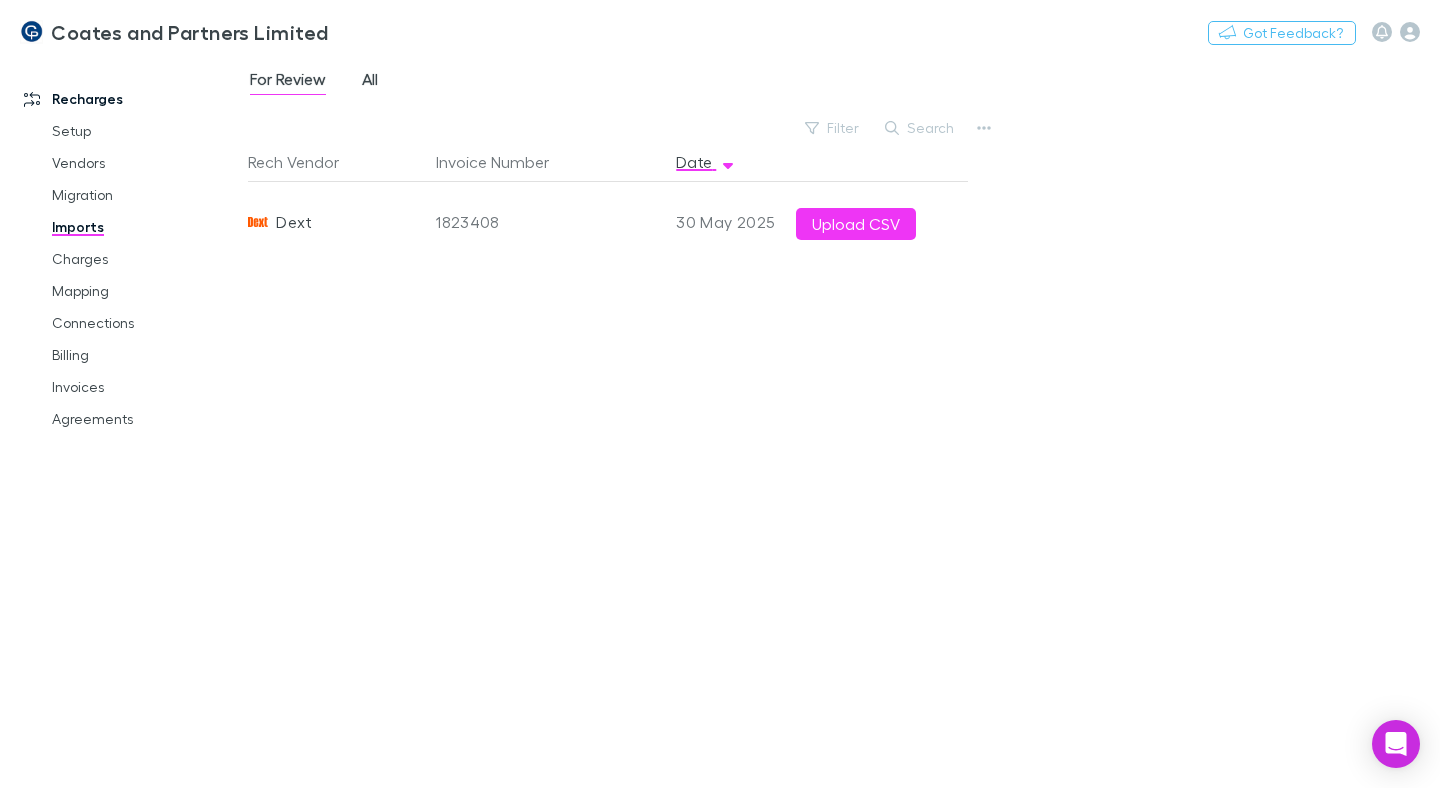 click on "All" at bounding box center [370, 82] 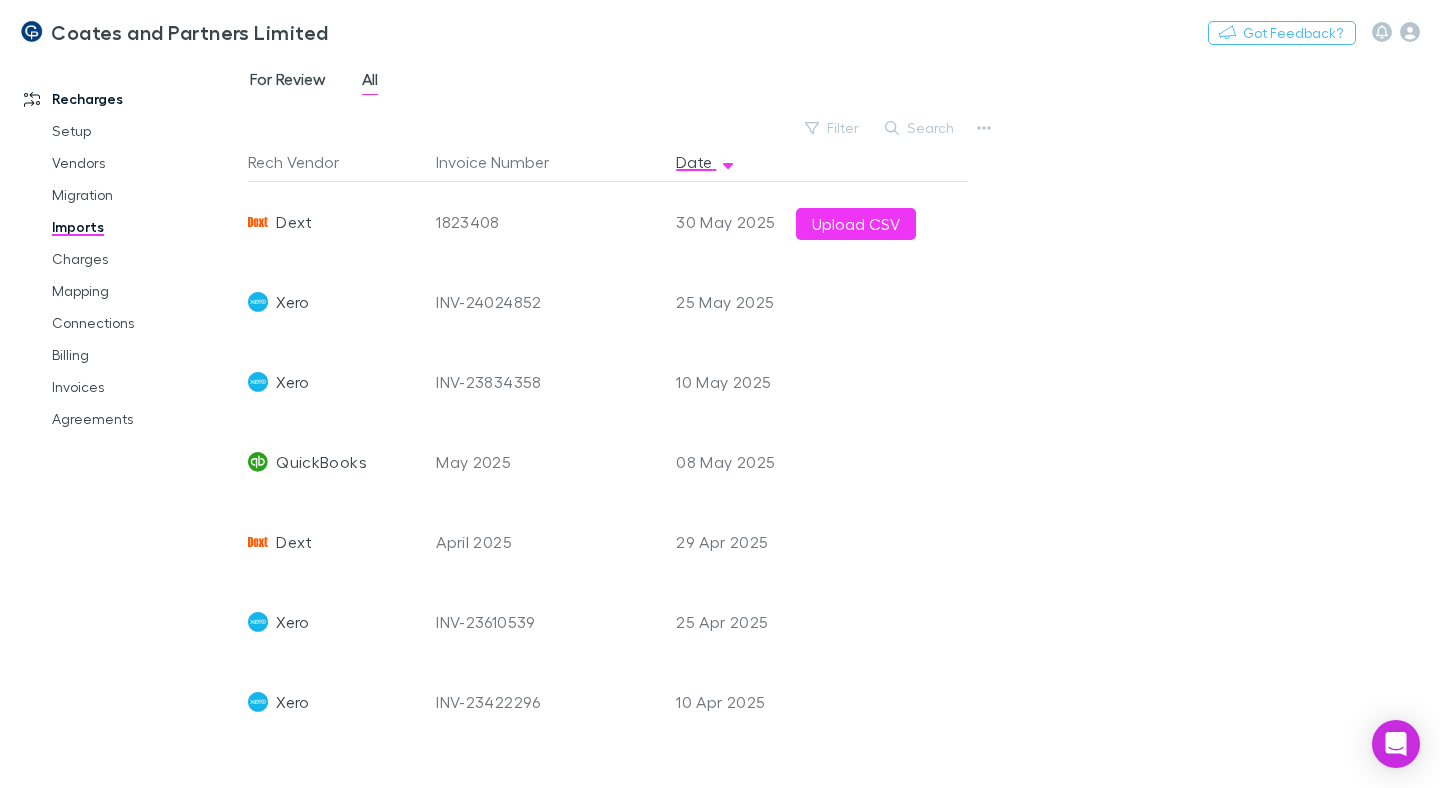 click on "For Review" at bounding box center (288, 82) 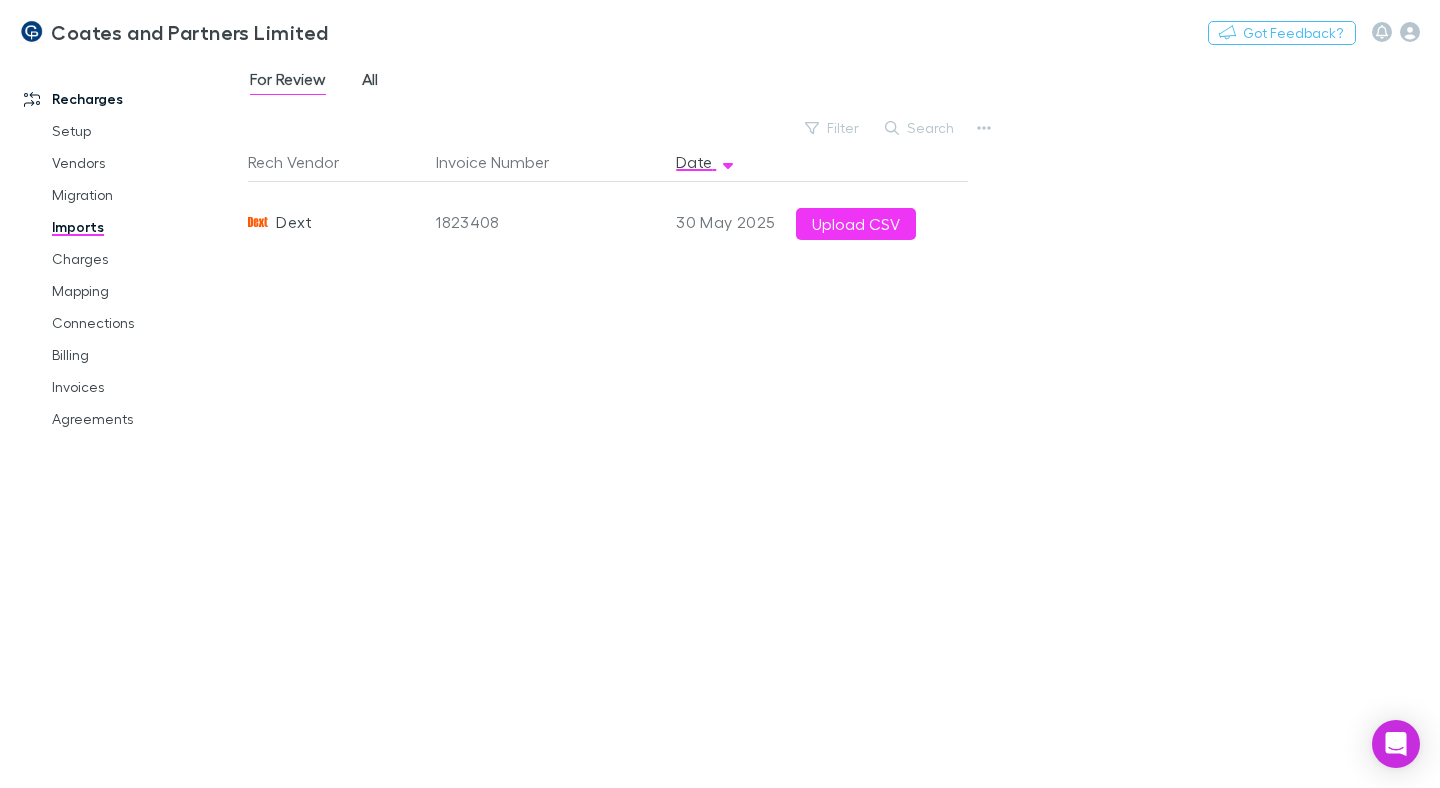 click on "All" at bounding box center (370, 82) 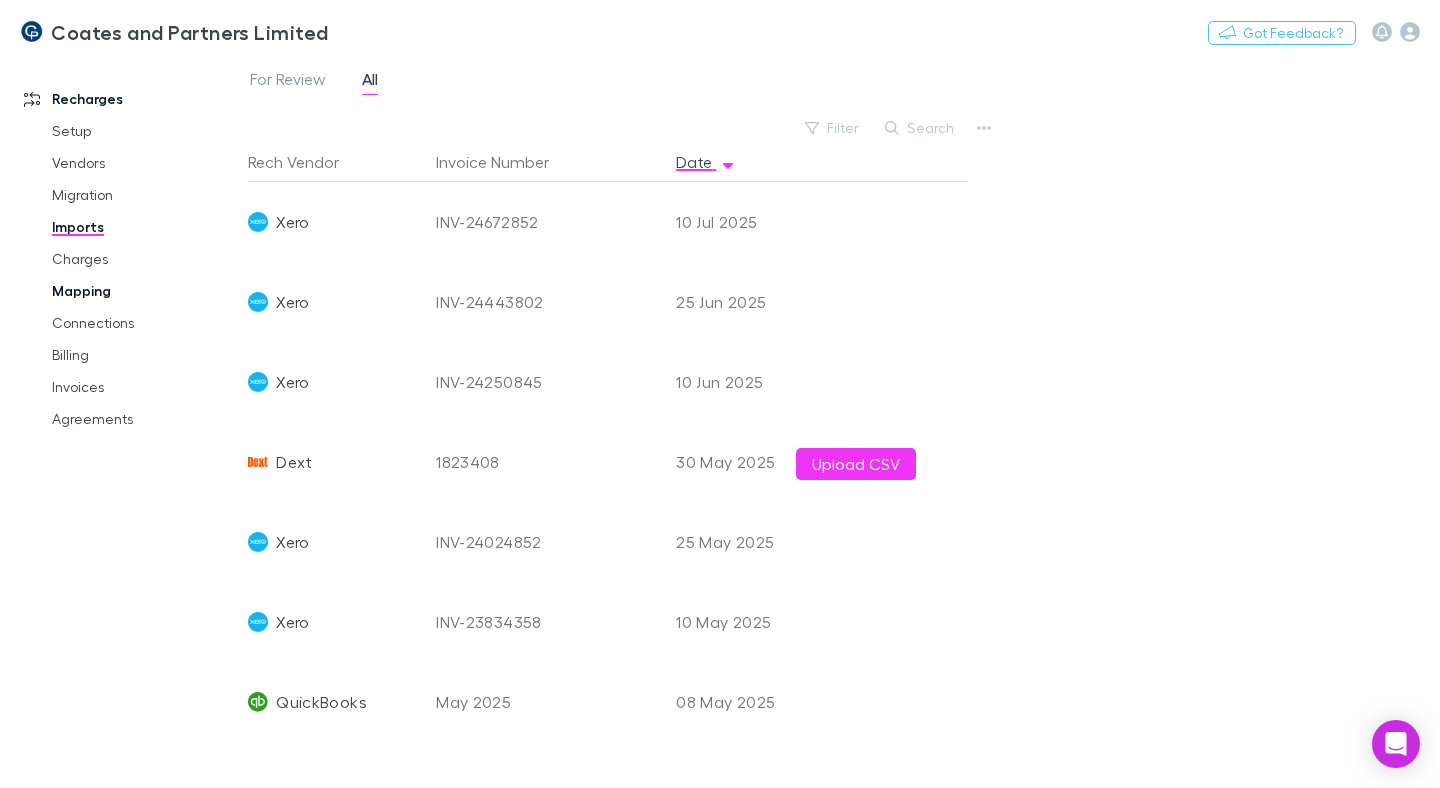 click on "Mapping" at bounding box center [138, 291] 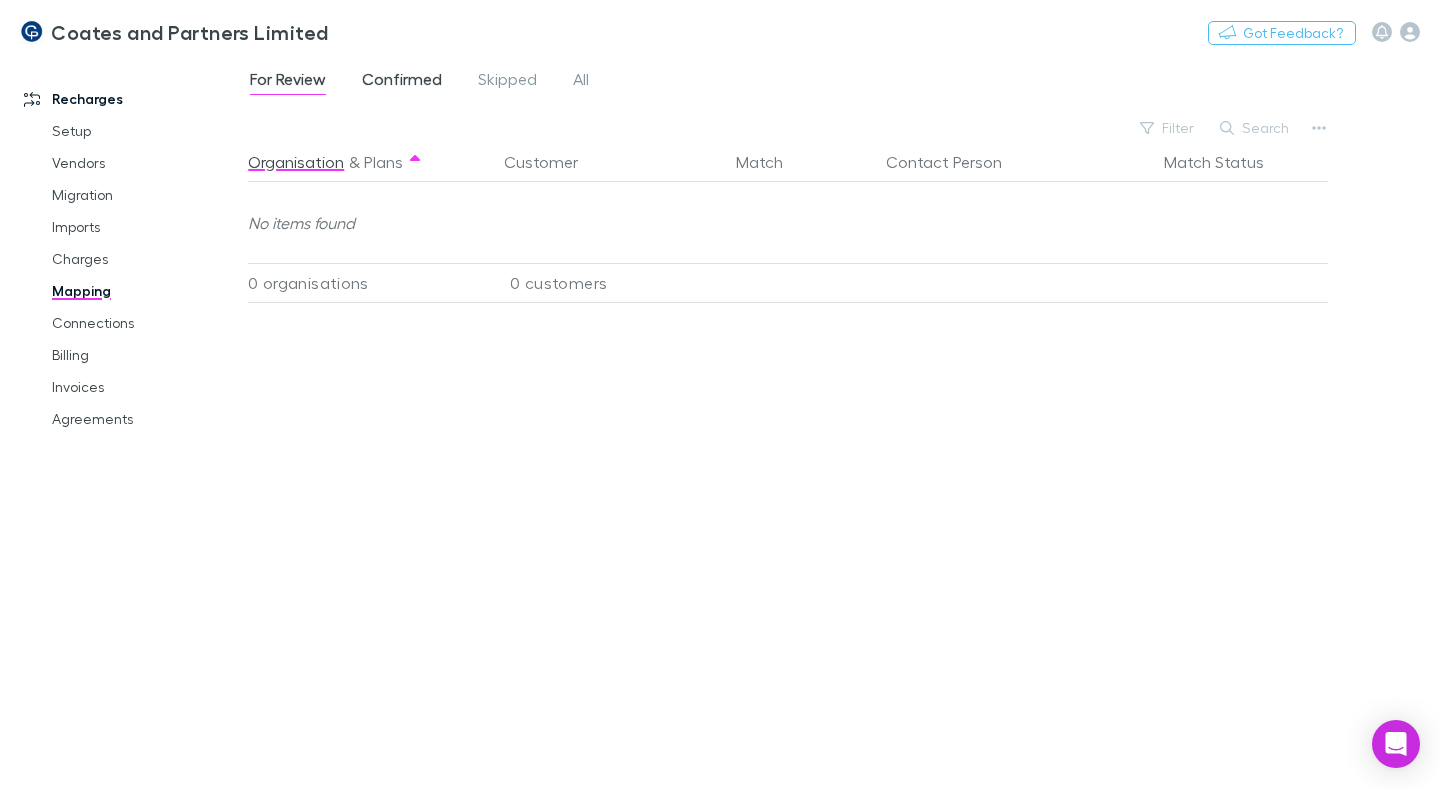 click on "Confirmed" at bounding box center [402, 82] 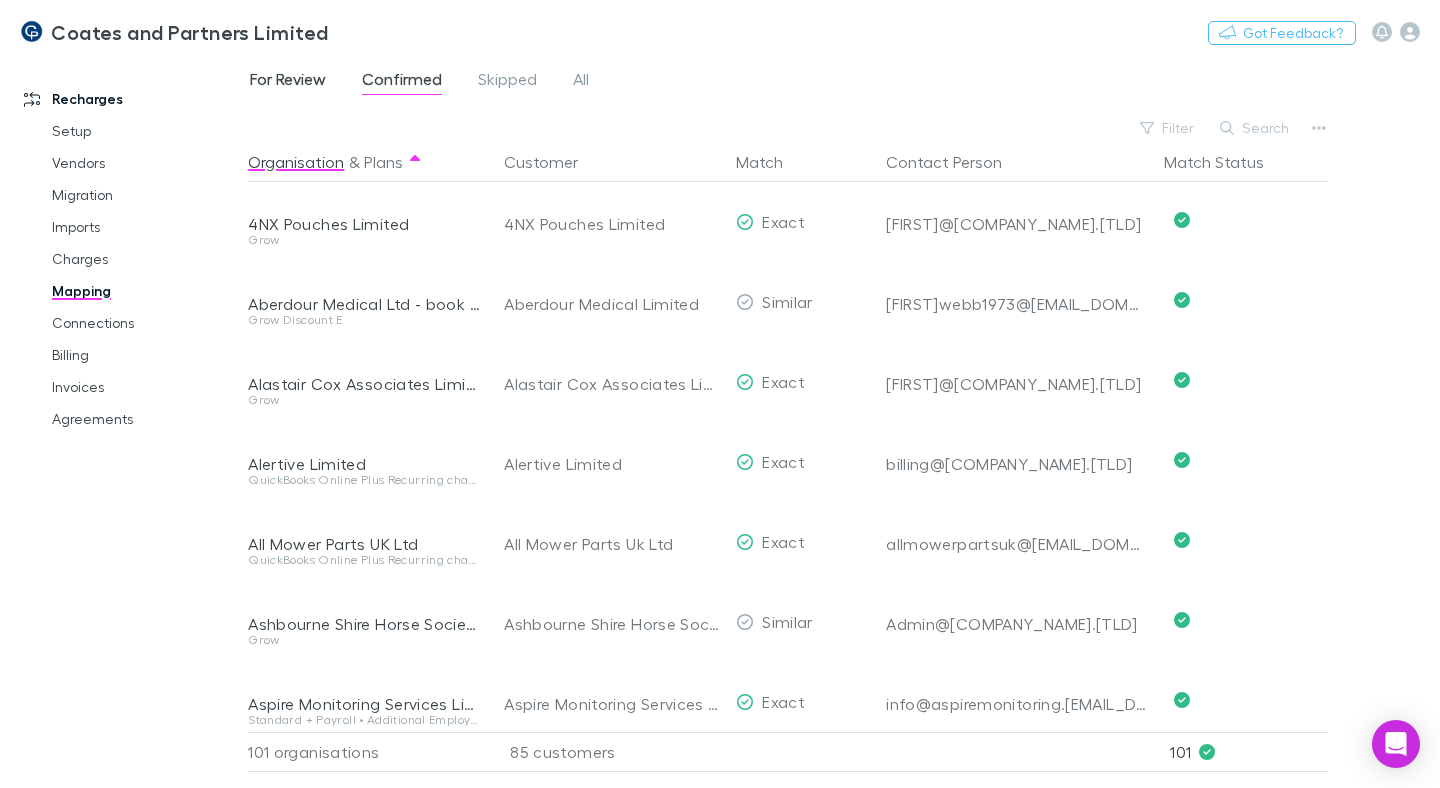 click on "For Review" at bounding box center (288, 82) 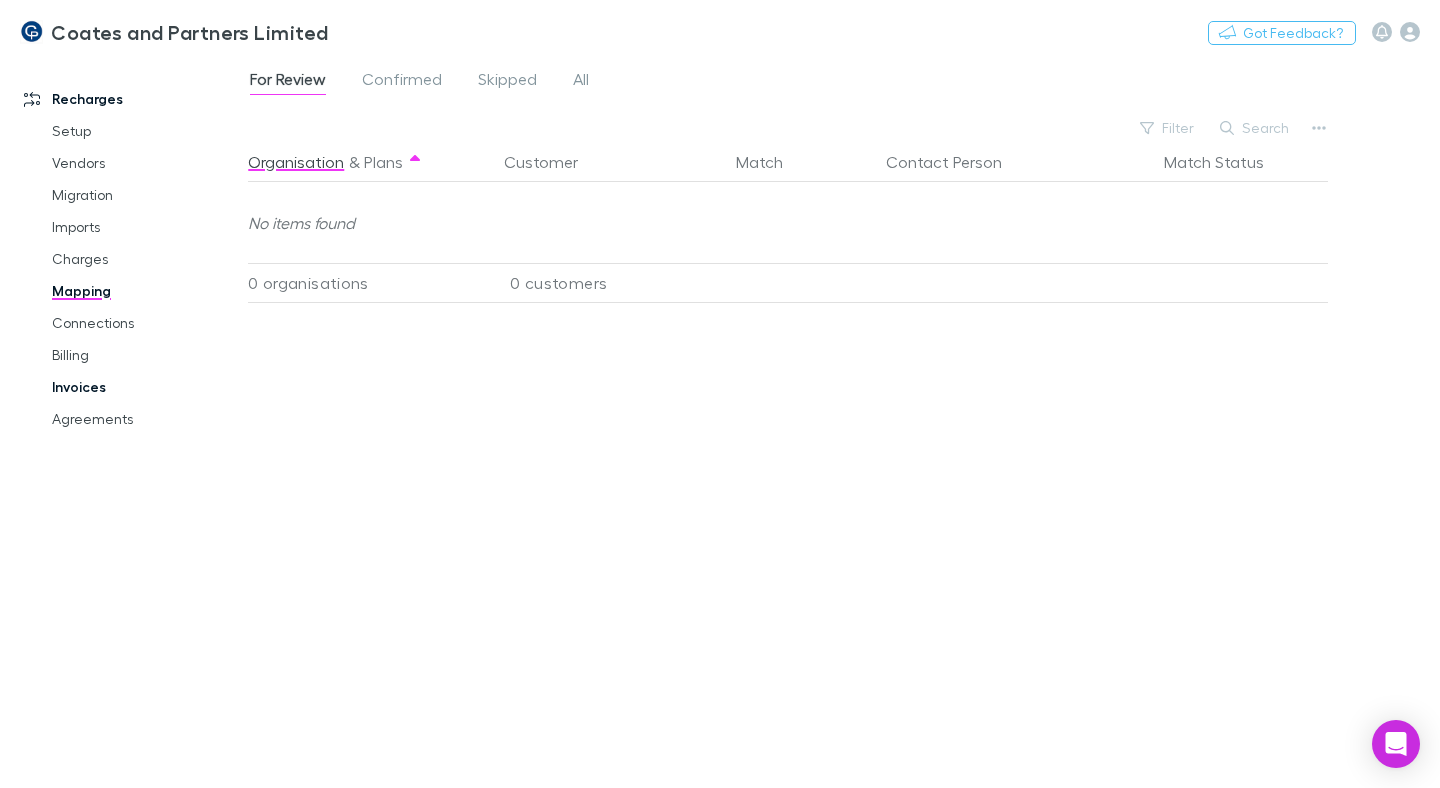 click on "Invoices" at bounding box center (138, 387) 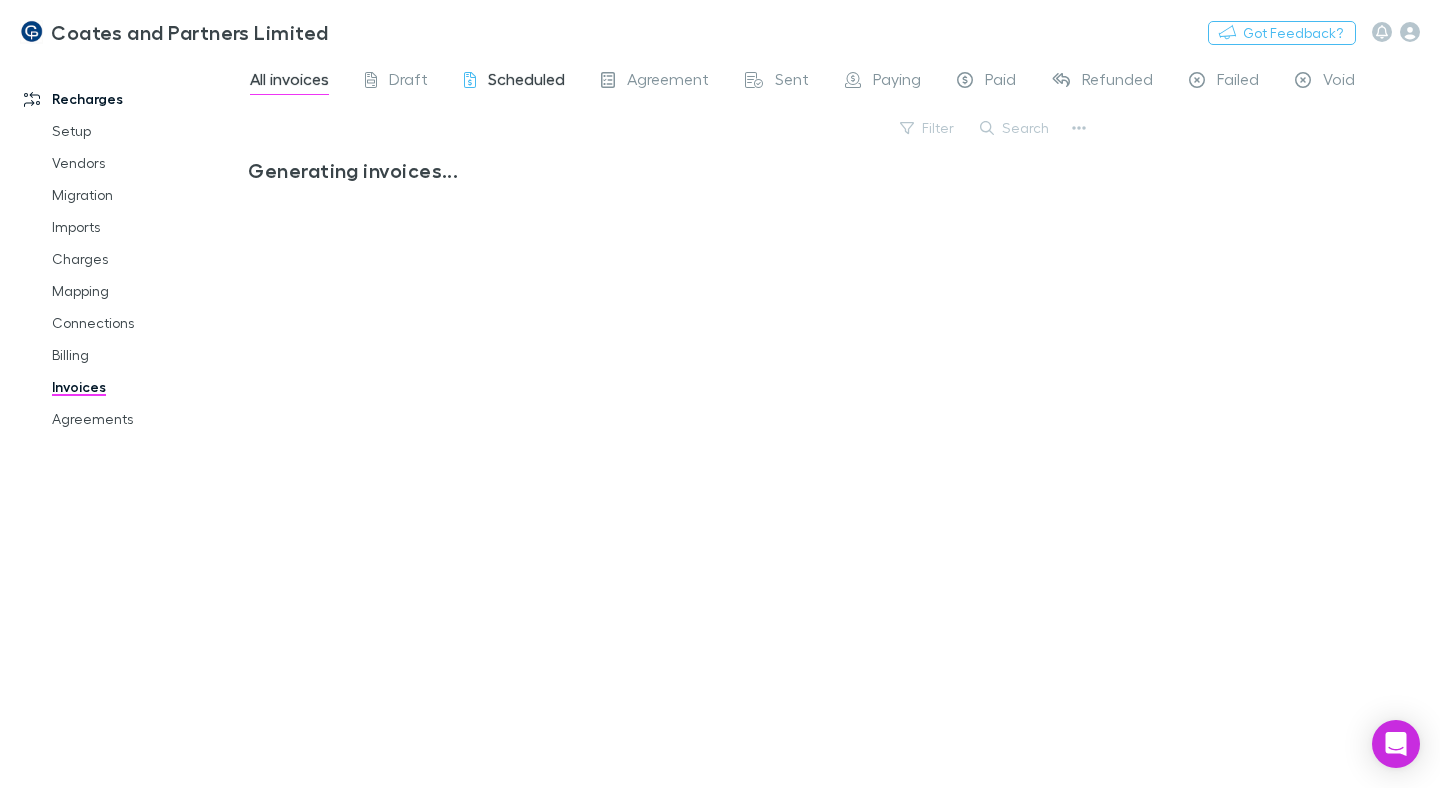 click on "Scheduled" at bounding box center (526, 82) 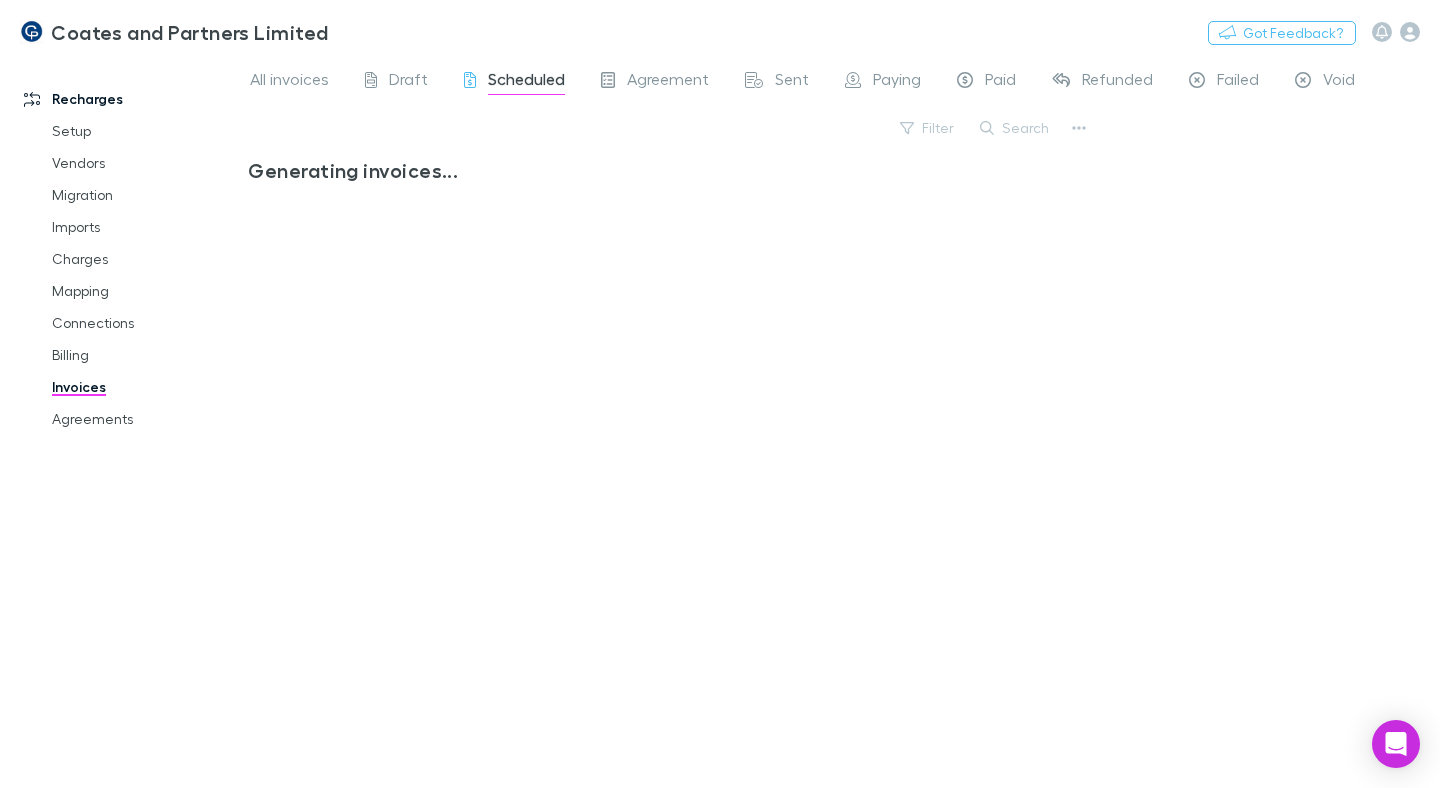 click on "Scheduled" at bounding box center (526, 82) 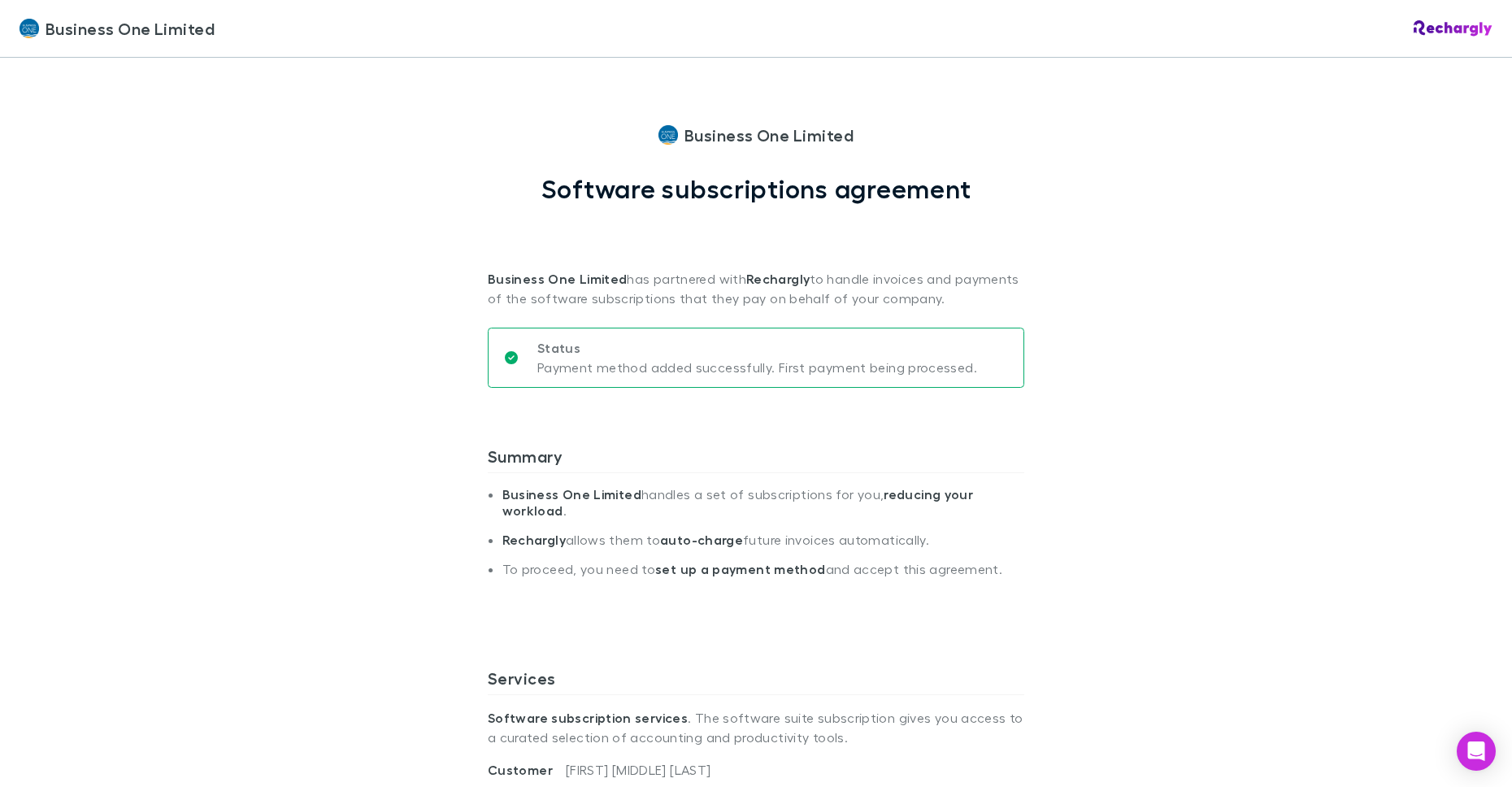 scroll, scrollTop: 0, scrollLeft: 0, axis: both 